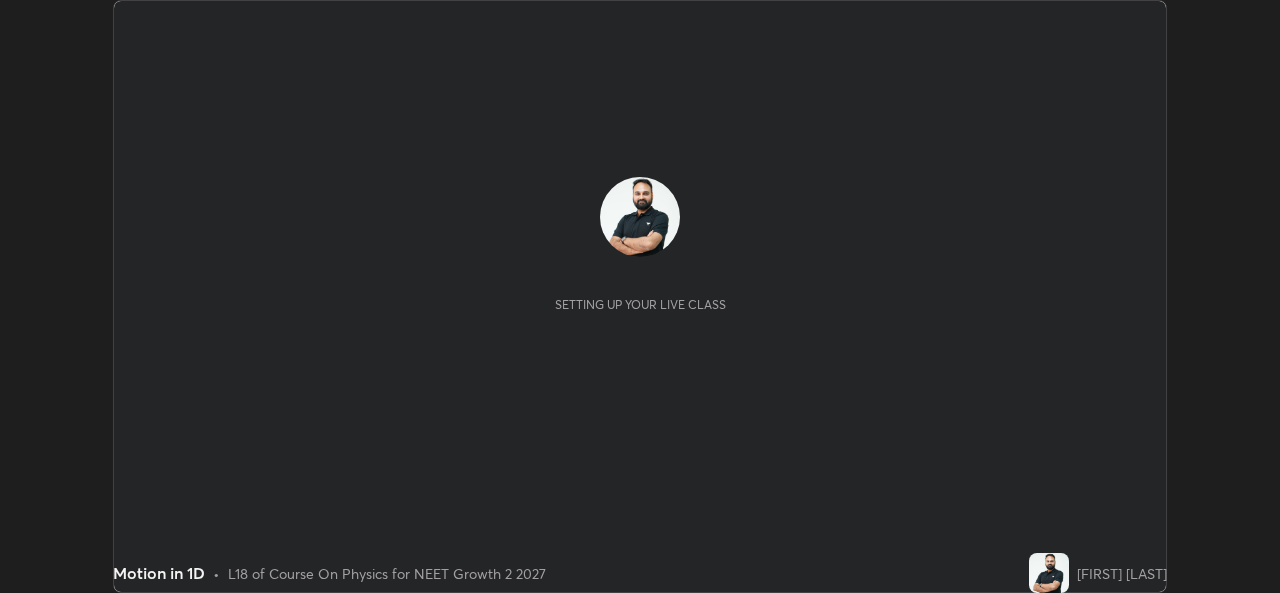 scroll, scrollTop: 0, scrollLeft: 0, axis: both 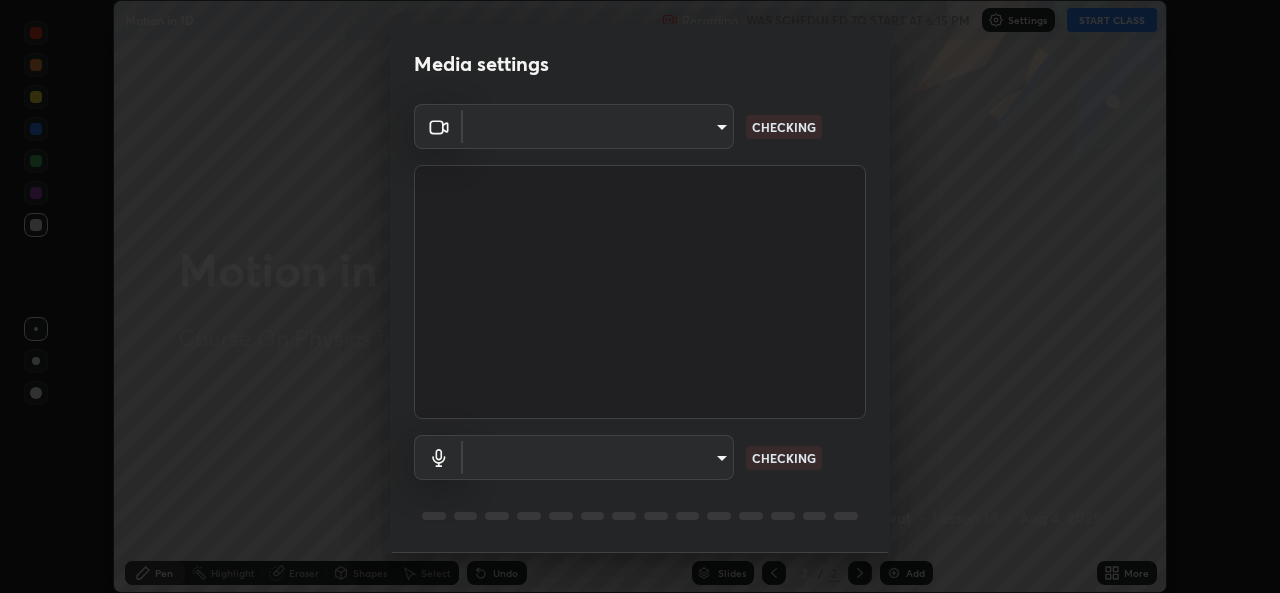 type on "d9eabbb9e311c19d0284951f952de08a34a72adfc2f94cd2cdb53a3f531a5aff" 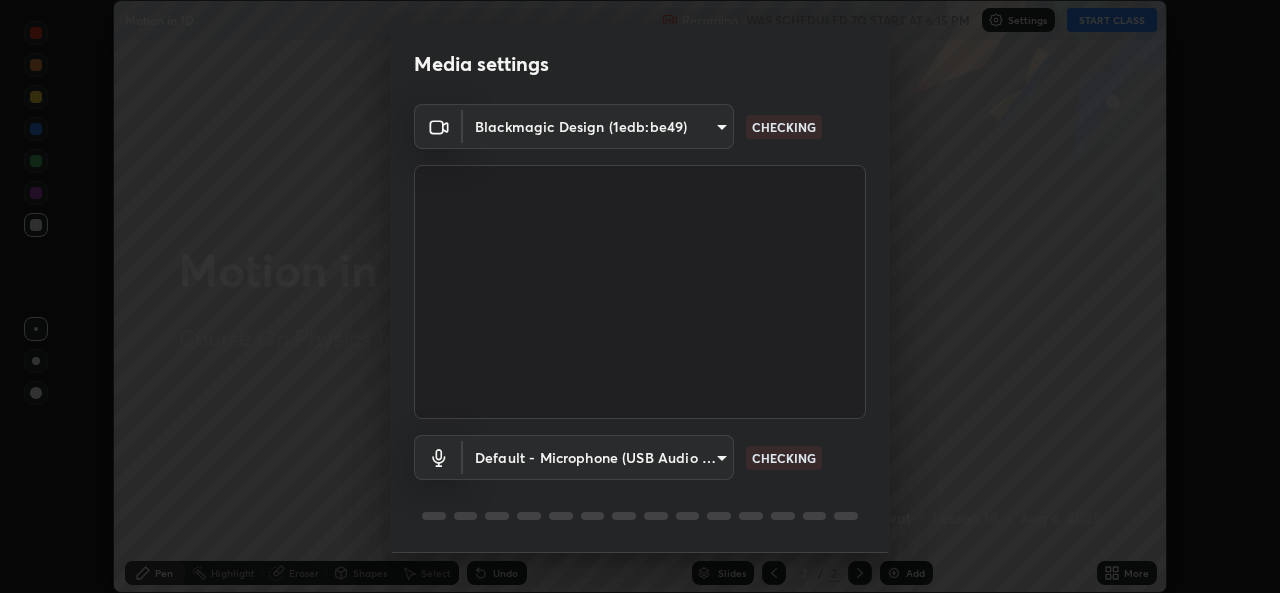 click on "Erase all Motion in 1D Recording WAS SCHEDULED TO START AT  6:15 PM Settings START CLASS Setting up your live class Motion in 1D • L18 of Course On Physics for NEET Growth 2 2027 [FIRST] [LAST] Pen Highlight Eraser Shapes Select Undo Slides 2 / 2 Add More No doubts shared Encourage your learners to ask a doubt for better clarity Report an issue Reason for reporting Buffering Chat not working Audio - Video sync issue Educator video quality low ​ Attach an image Report Media settings Blackmagic Design (1edb:be49) d9eabbb9e311c19d0284951f952de08a34a72adfc2f94cd2cdb53a3f531a5aff CHECKING Default - Microphone (USB Audio Device) default CHECKING 1 / 5 Next" at bounding box center [640, 296] 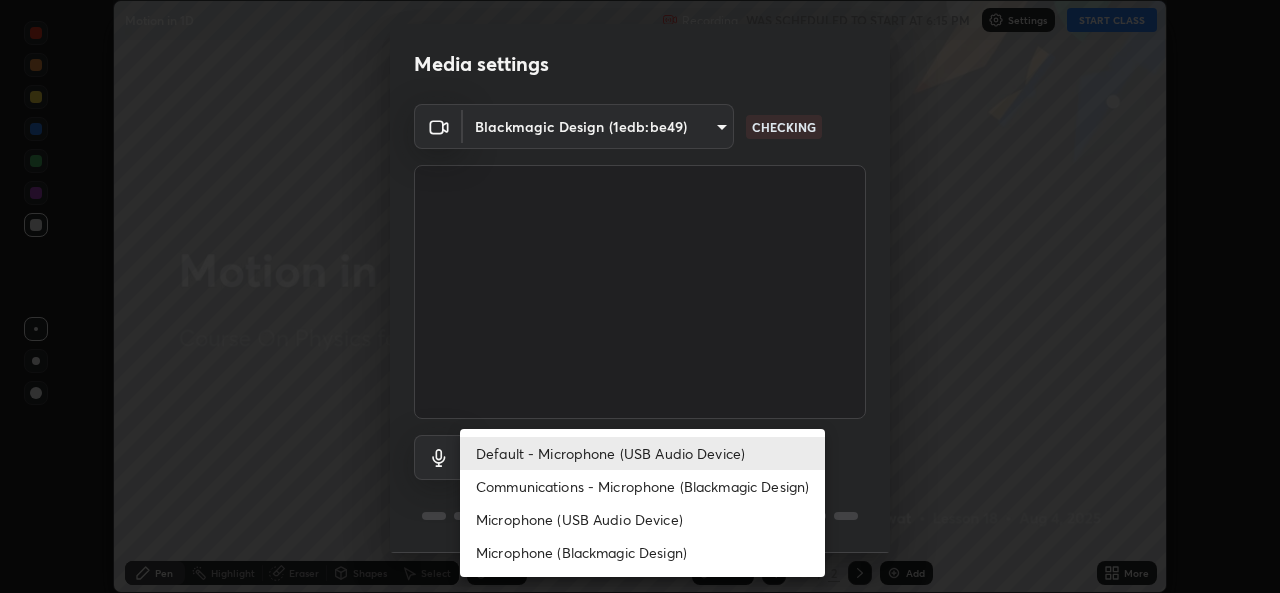 click at bounding box center [640, 296] 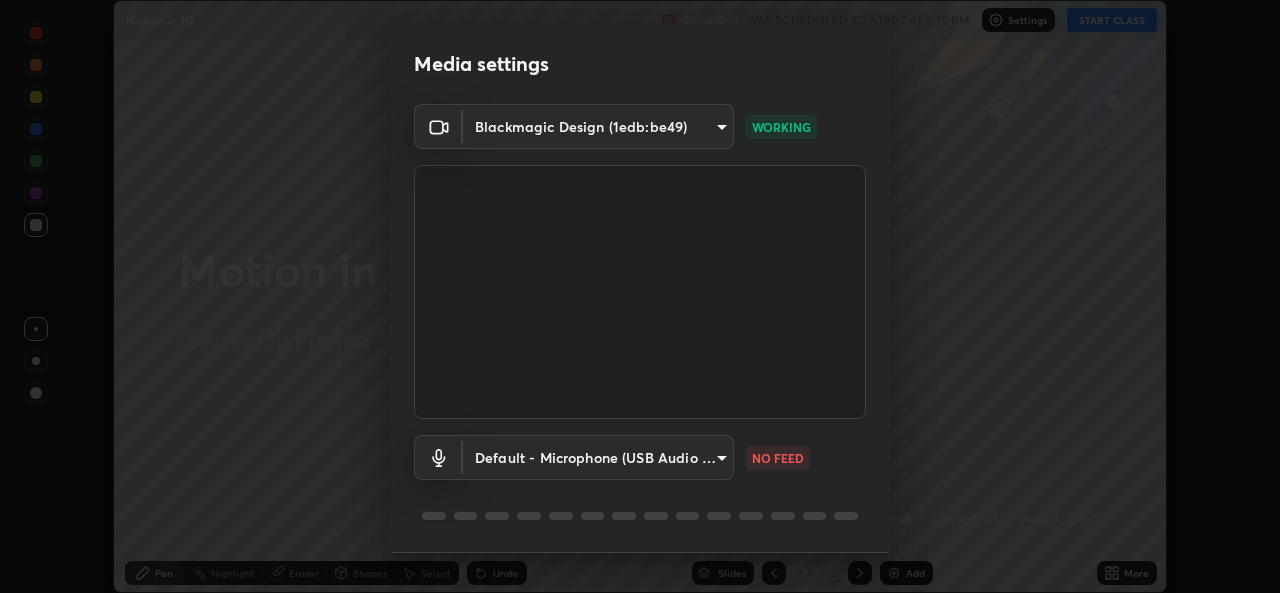 click on "Erase all Motion in 1D Recording WAS SCHEDULED TO START AT  6:15 PM Settings START CLASS Setting up your live class Motion in 1D • L18 of Course On Physics for NEET Growth 2 2027 [FIRST] [LAST] Pen Highlight Eraser Shapes Select Undo Slides 2 / 2 Add More No doubts shared Encourage your learners to ask a doubt for better clarity Report an issue Reason for reporting Buffering Chat not working Audio - Video sync issue Educator video quality low ​ Attach an image Report Media settings Blackmagic Design (1edb:be49) d9eabbb9e311c19d0284951f952de08a34a72adfc2f94cd2cdb53a3f531a5aff WORKING Default - Microphone (USB Audio Device) default NO FEED 1 / 5 Next" at bounding box center (640, 296) 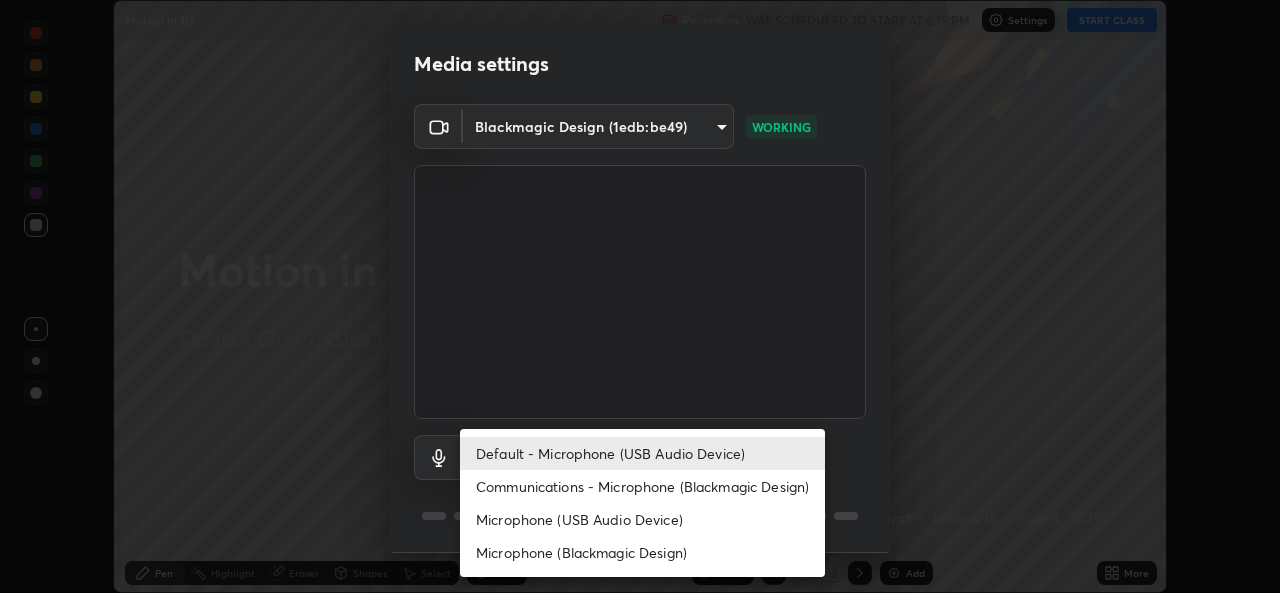 click on "Microphone (USB Audio Device)" at bounding box center (642, 519) 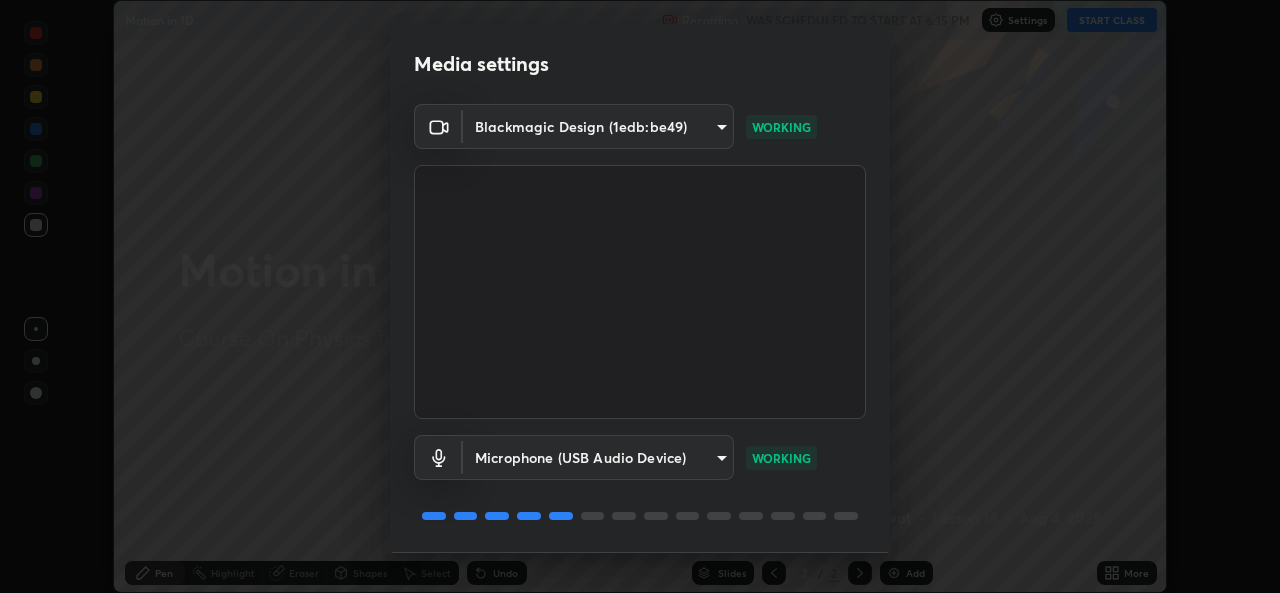 scroll, scrollTop: 63, scrollLeft: 0, axis: vertical 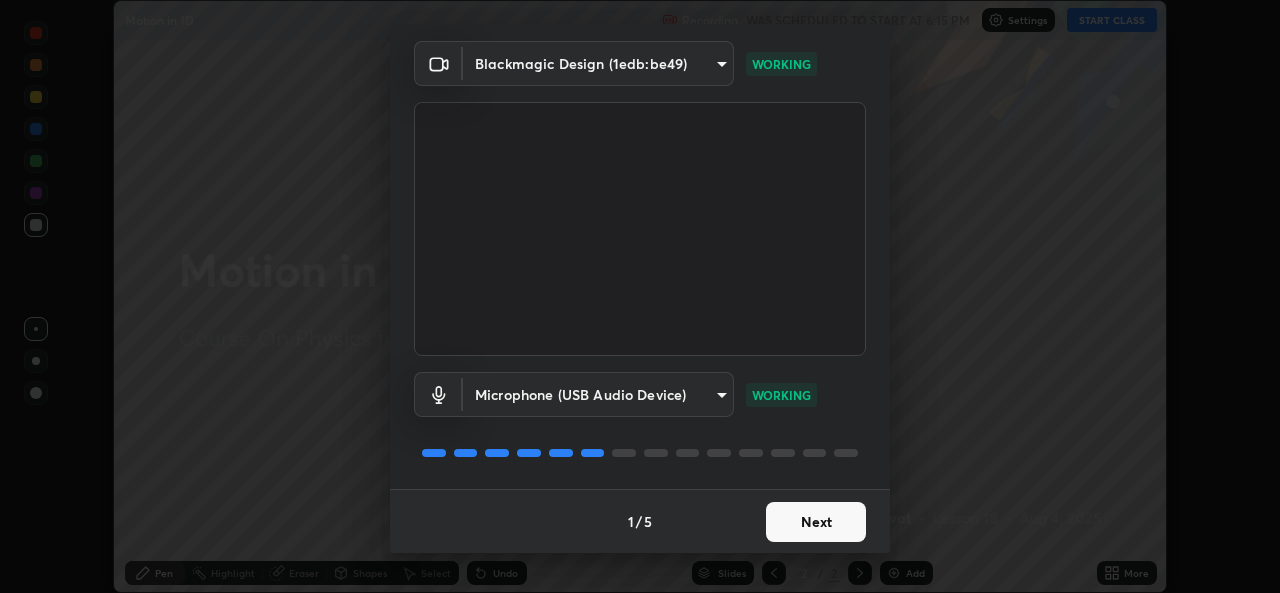 click on "Next" at bounding box center [816, 522] 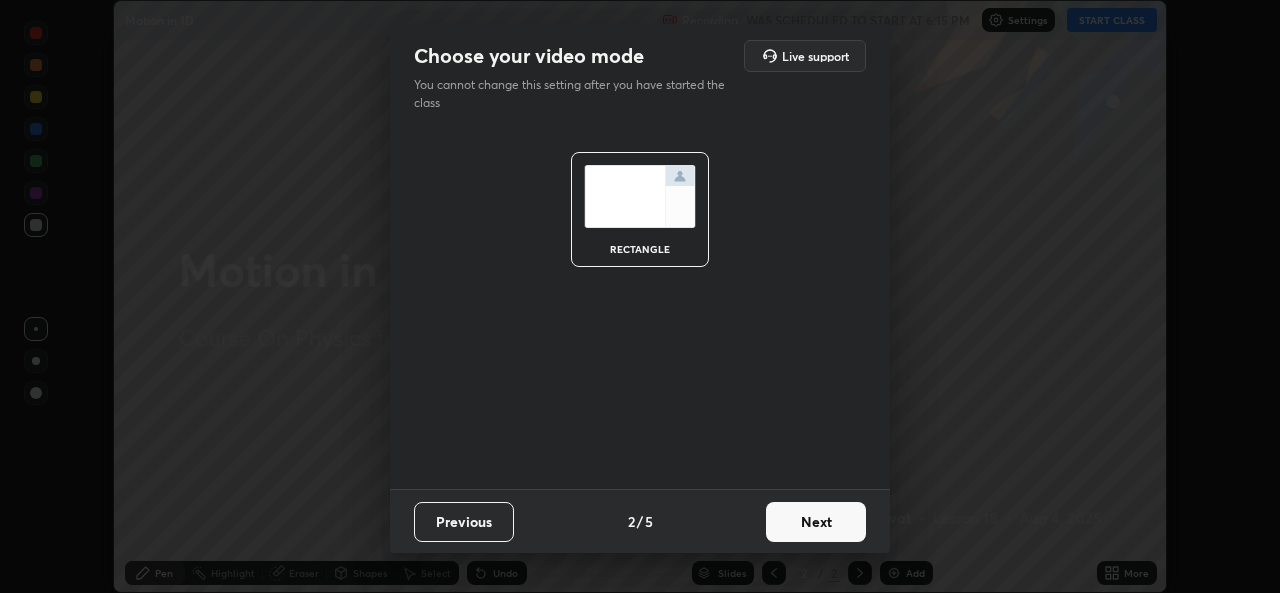 click on "Next" at bounding box center (816, 522) 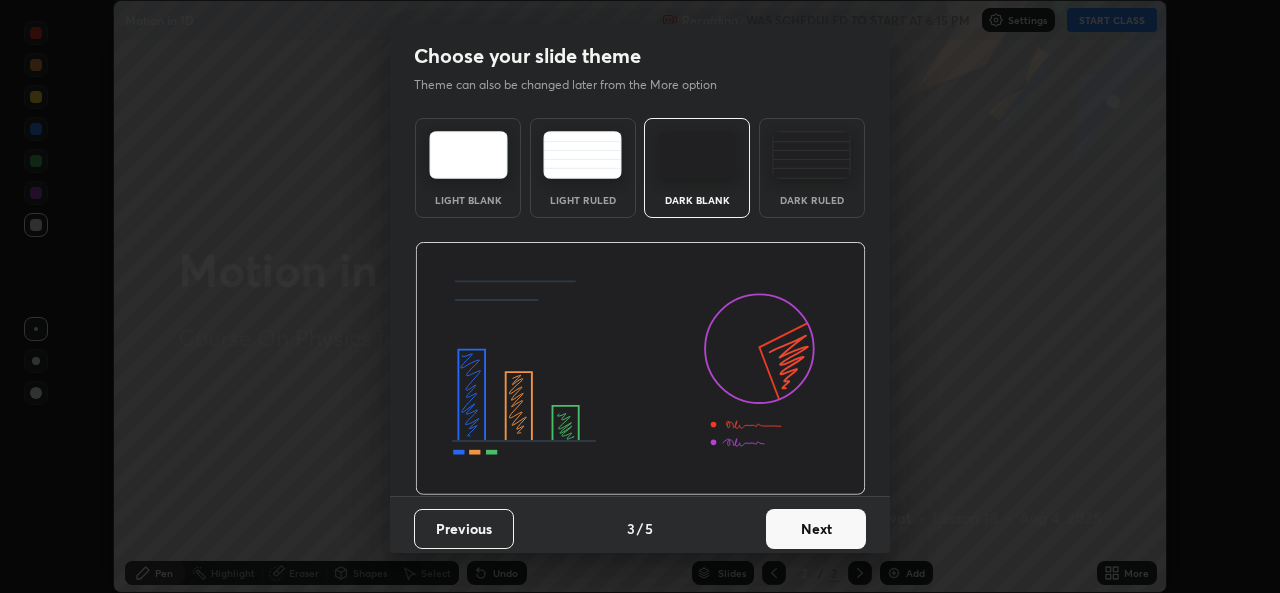 click on "Next" at bounding box center [816, 529] 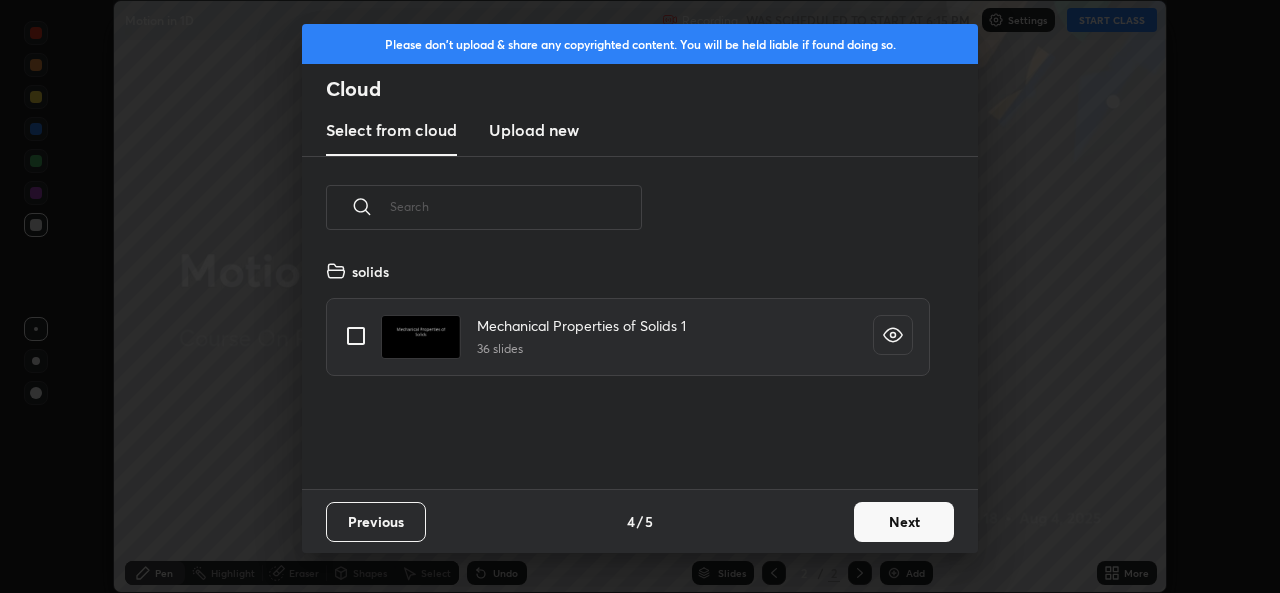 scroll, scrollTop: 7, scrollLeft: 11, axis: both 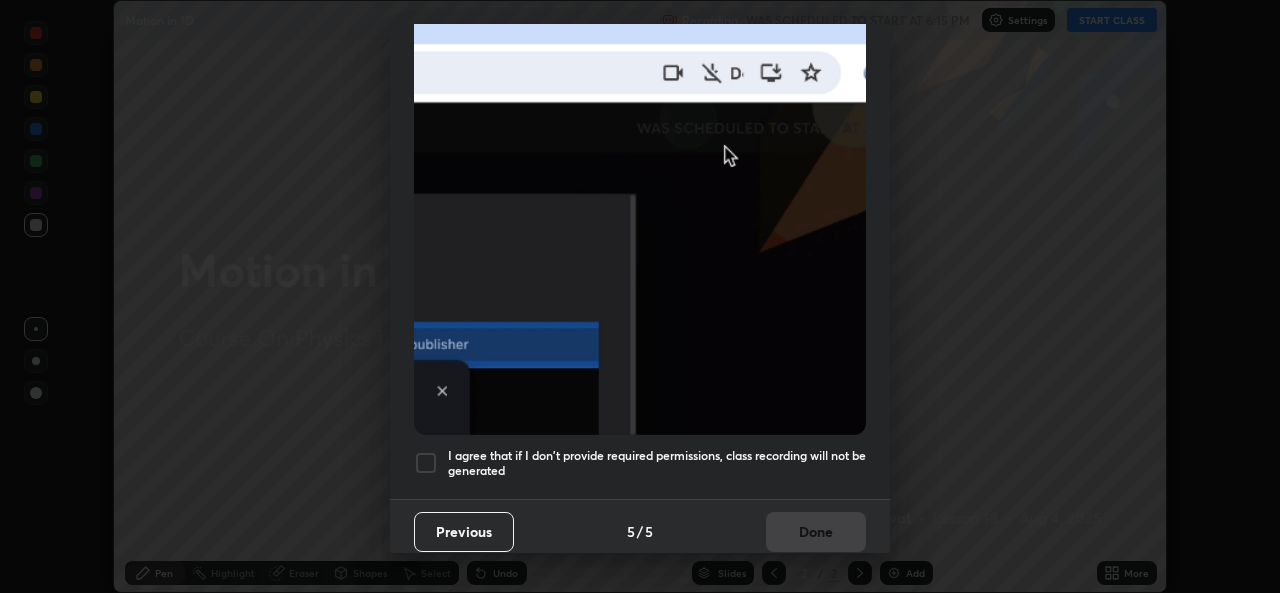click on "I agree that if I don't provide required permissions, class recording will not be generated" at bounding box center [657, 463] 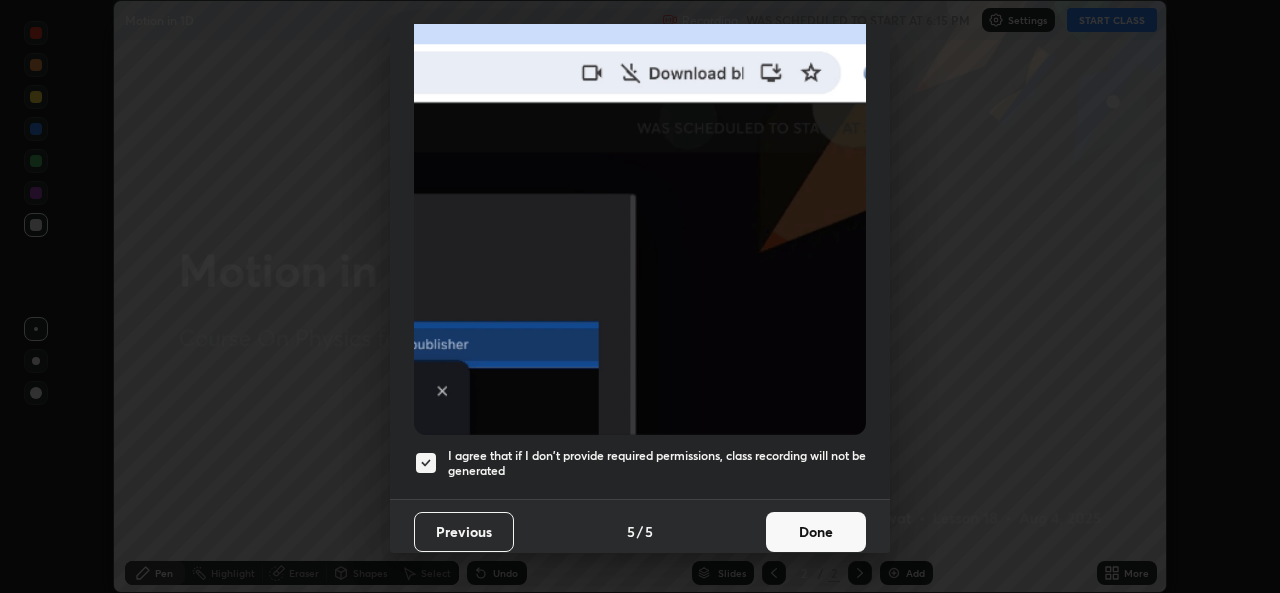 click on "Done" at bounding box center [816, 532] 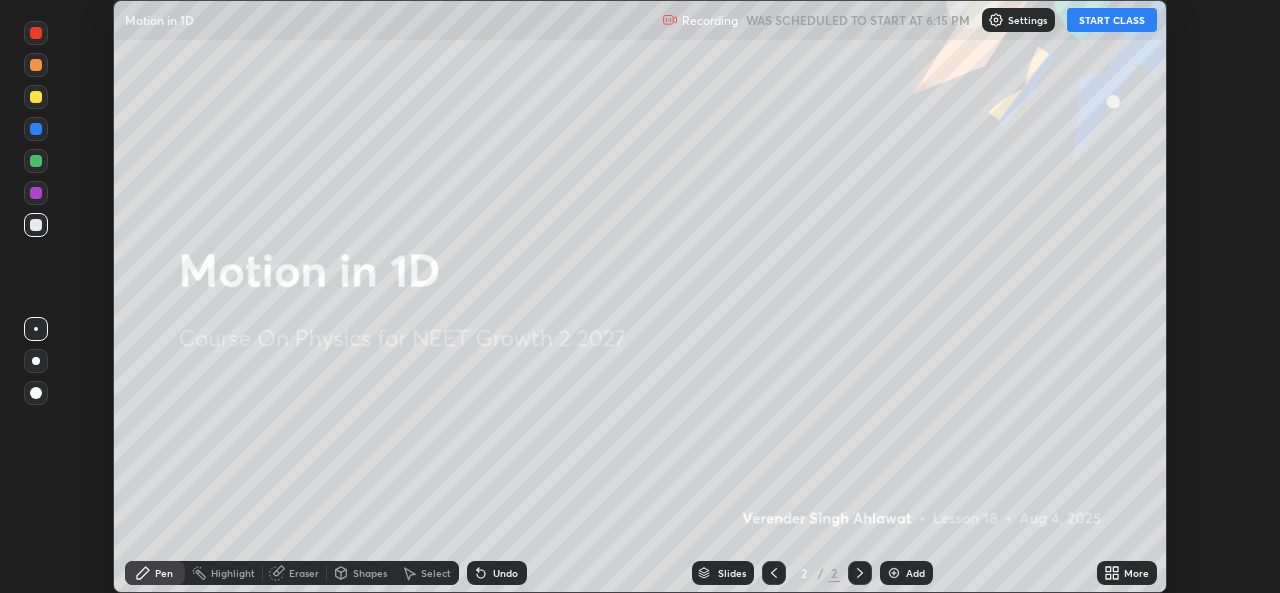click 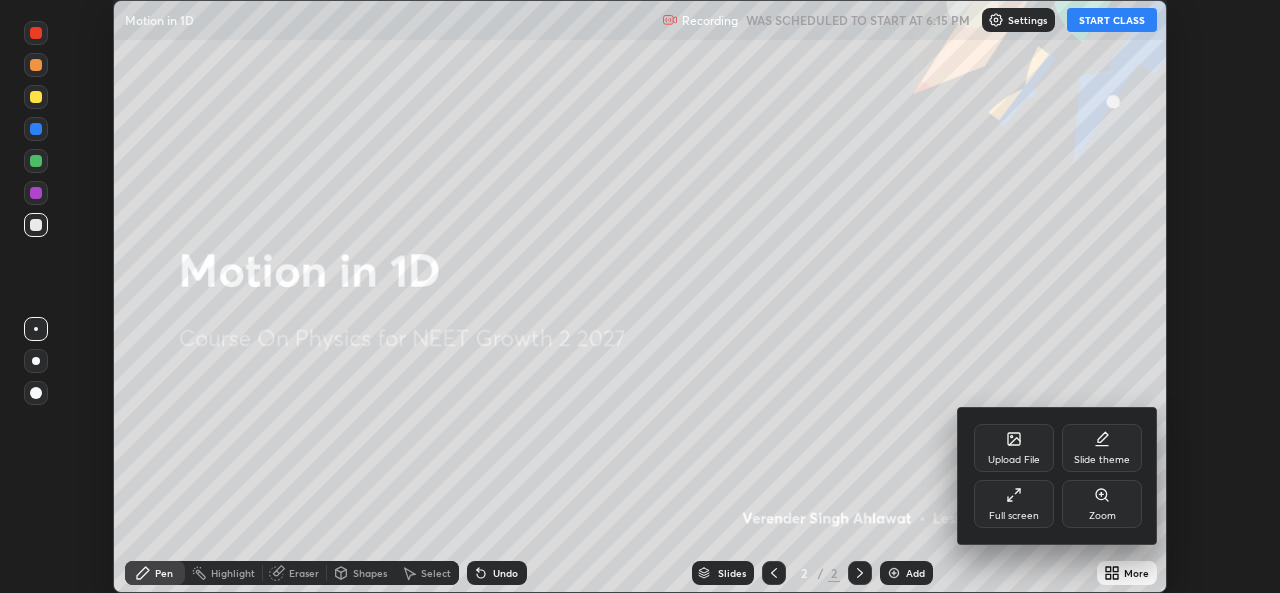 click on "Slide theme" at bounding box center [1102, 448] 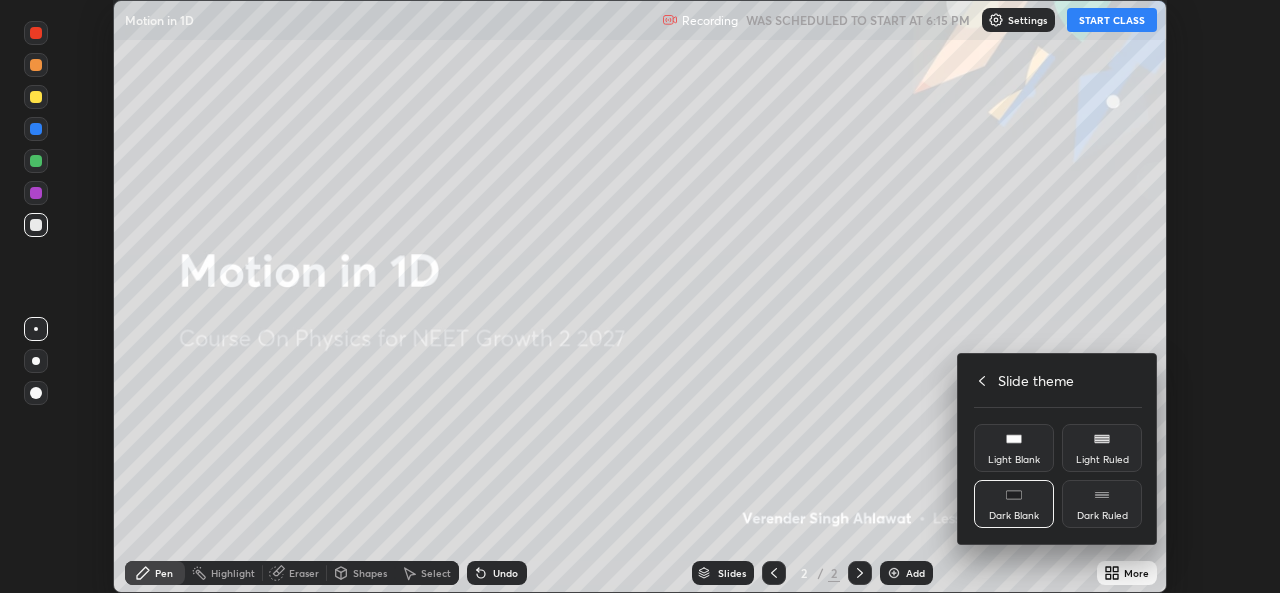 click on "Dark Ruled" at bounding box center (1102, 504) 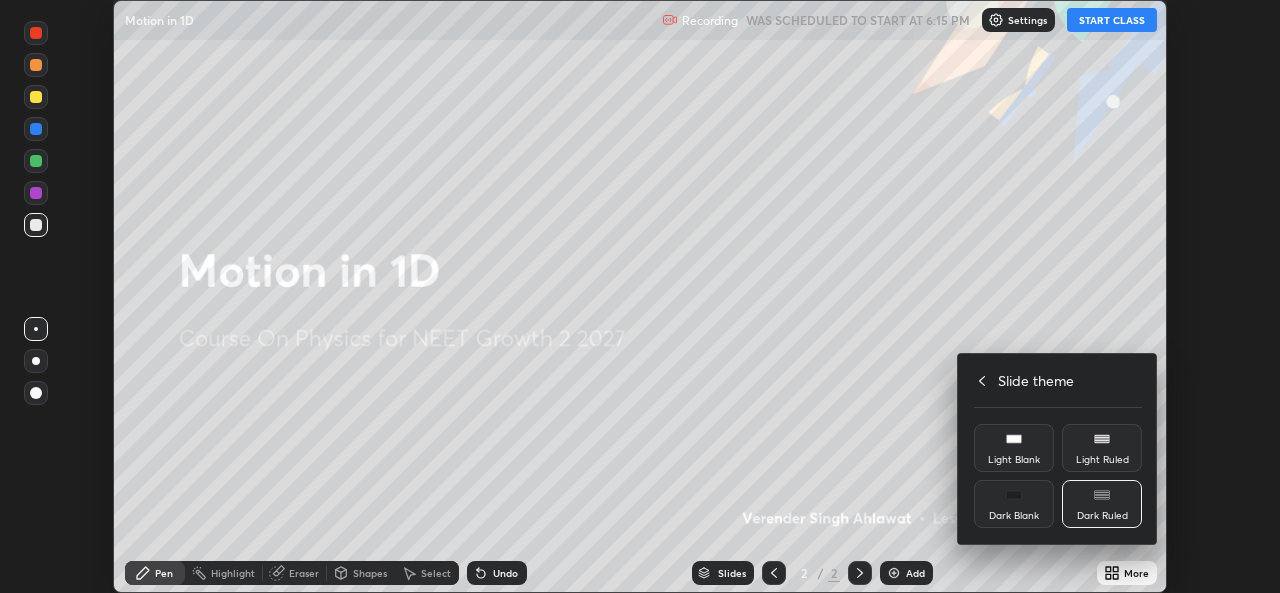 click 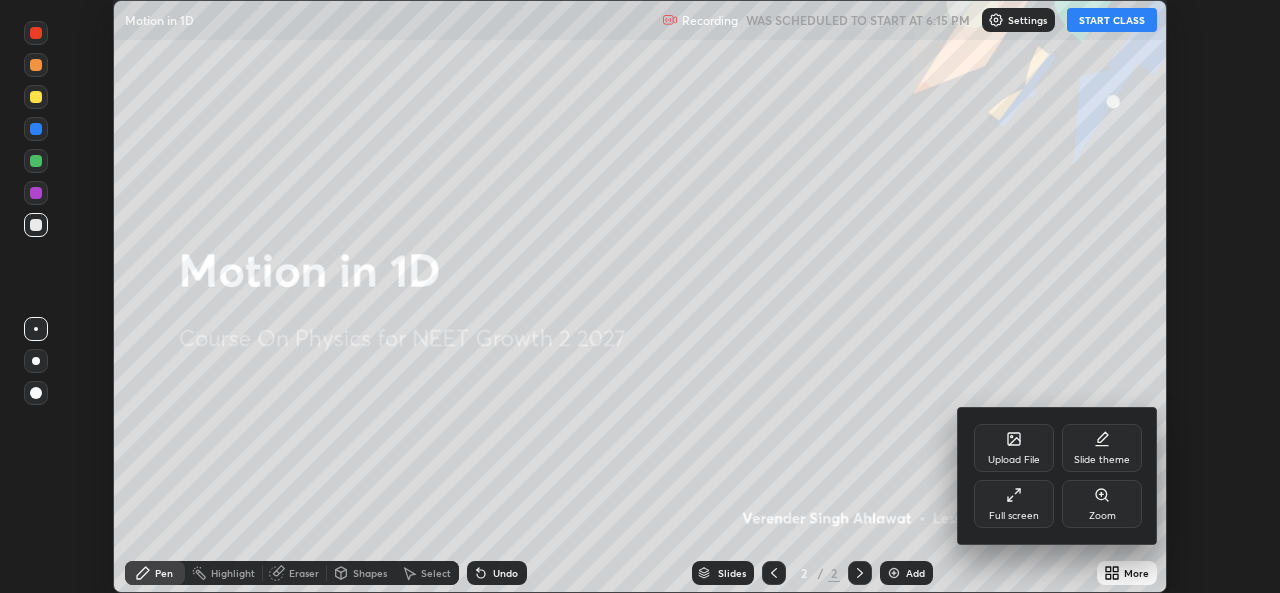 click 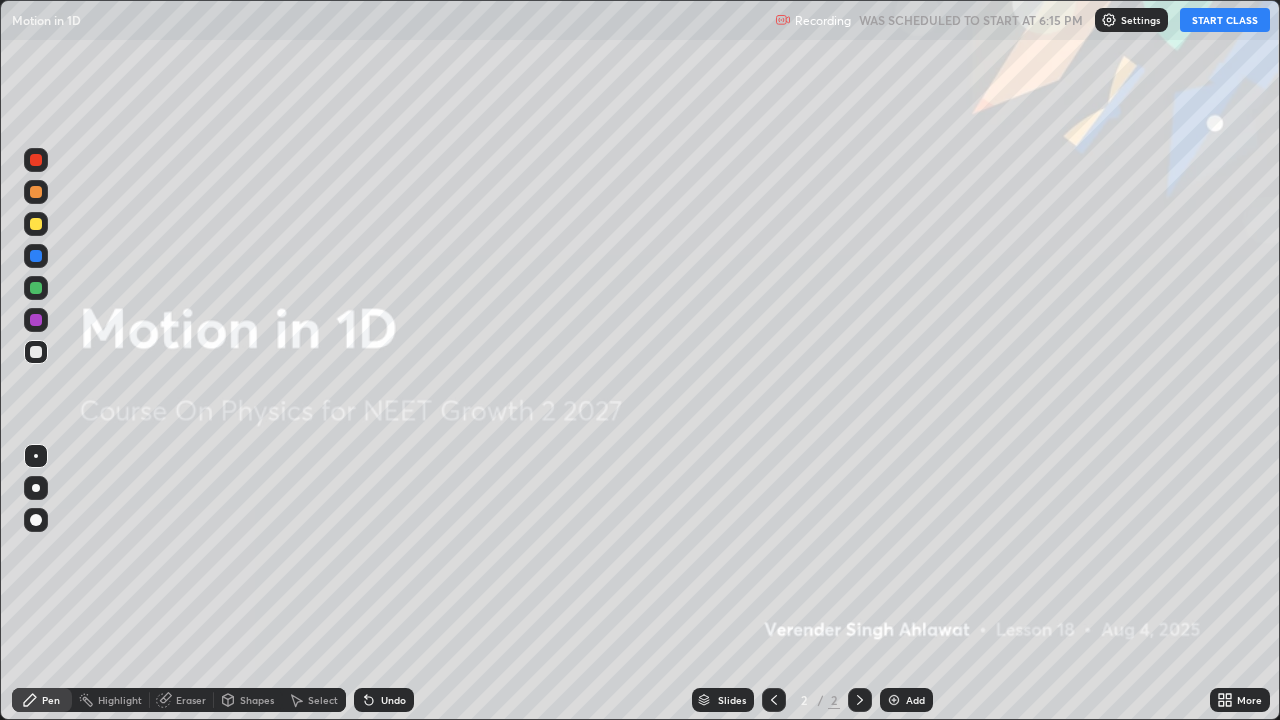scroll, scrollTop: 99280, scrollLeft: 98720, axis: both 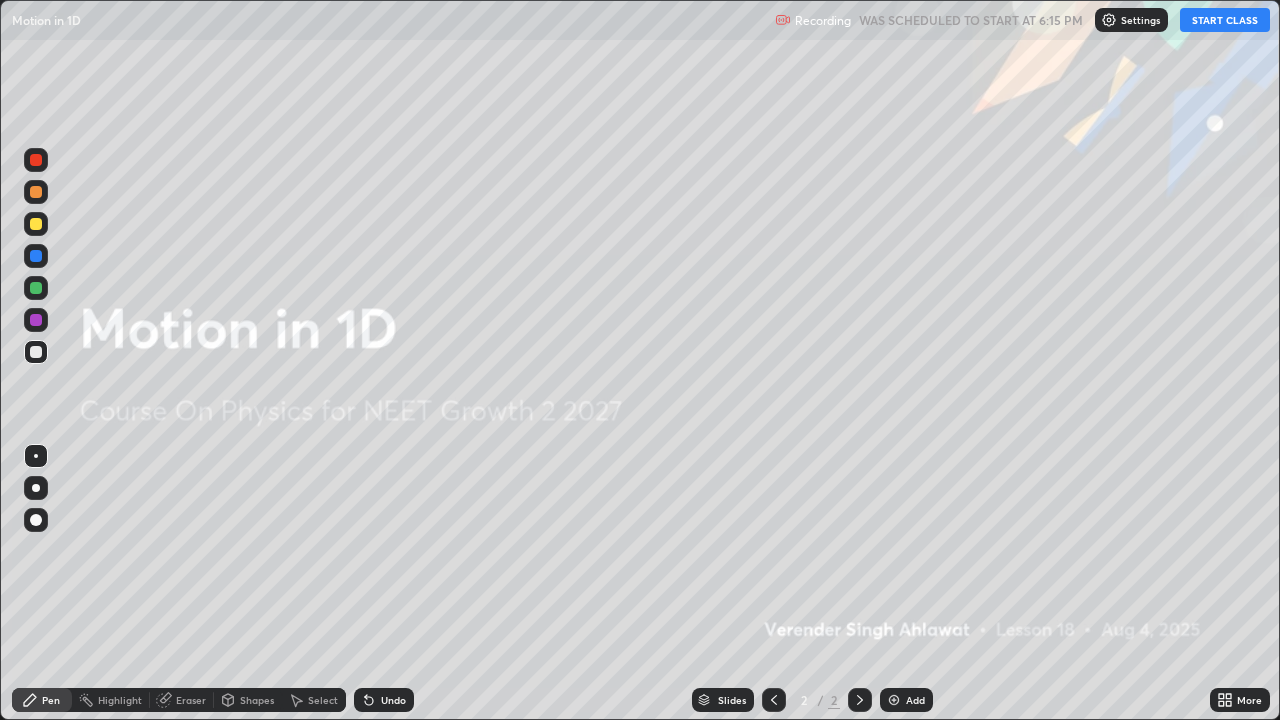 click on "START CLASS" at bounding box center [1225, 20] 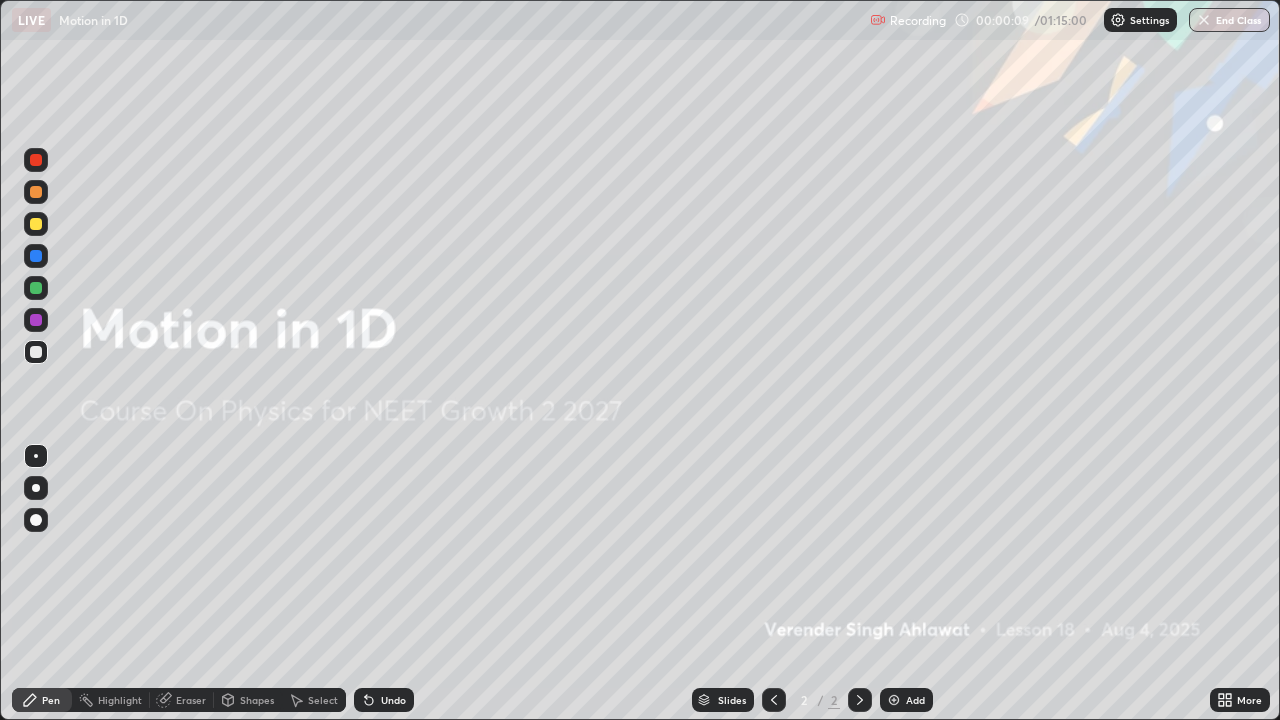 click 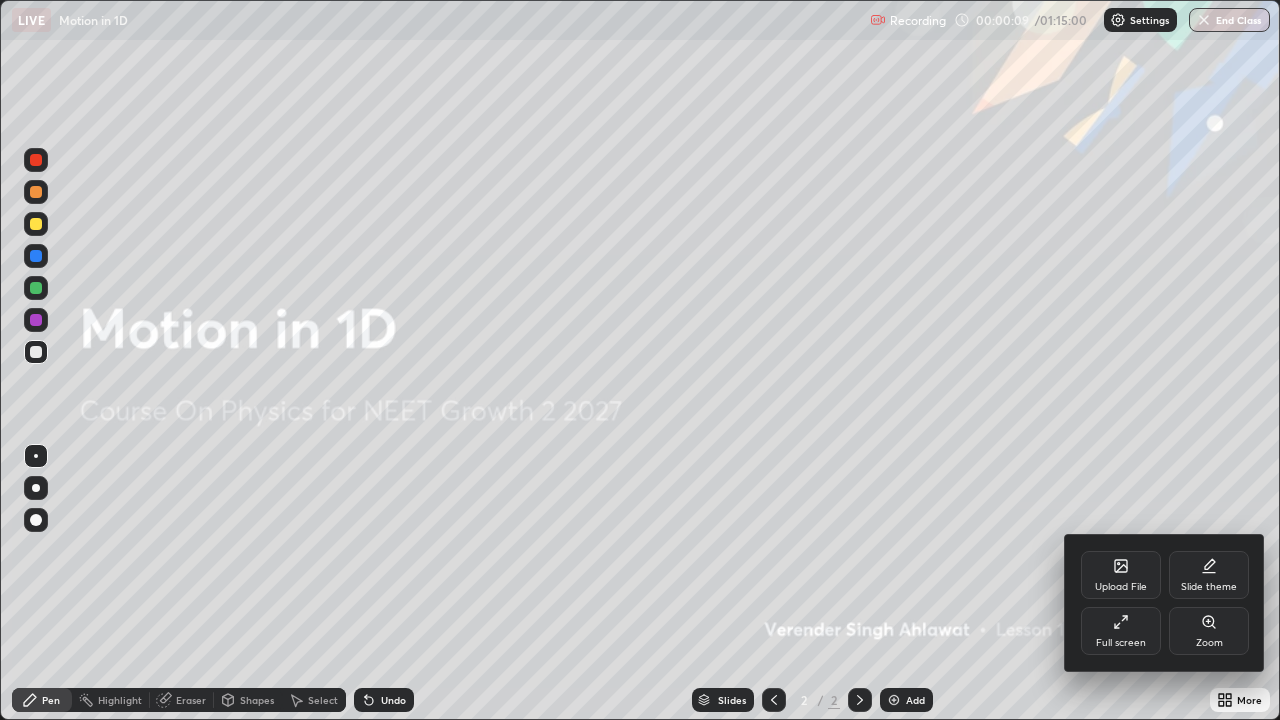 click on "Full screen" at bounding box center (1121, 631) 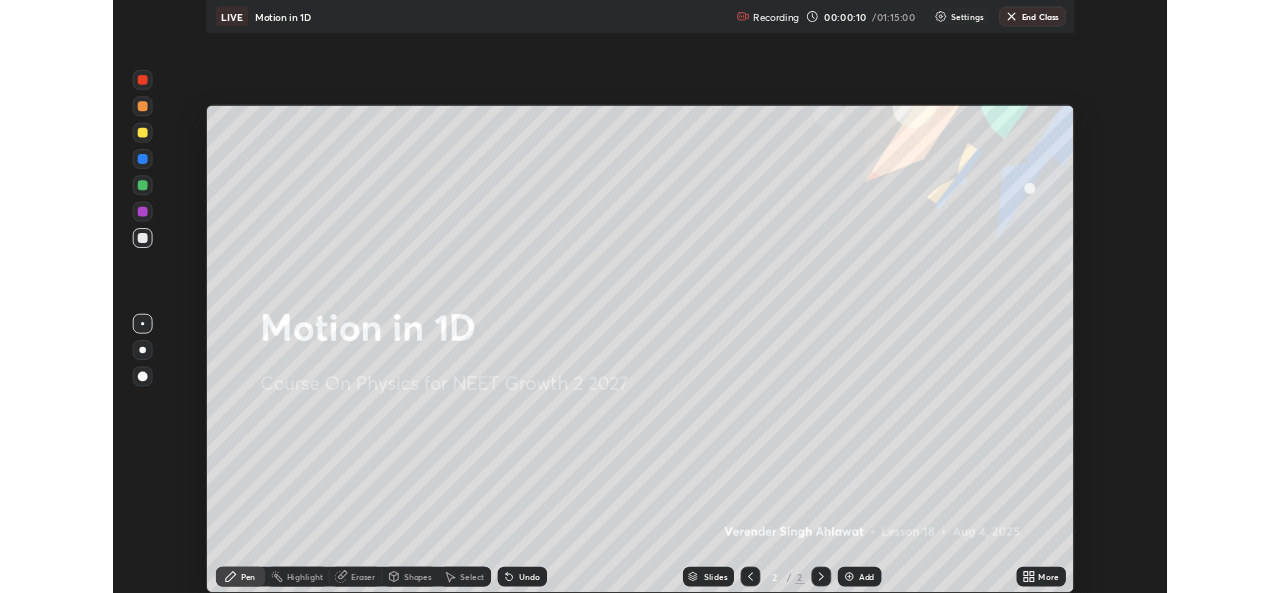 scroll, scrollTop: 593, scrollLeft: 1280, axis: both 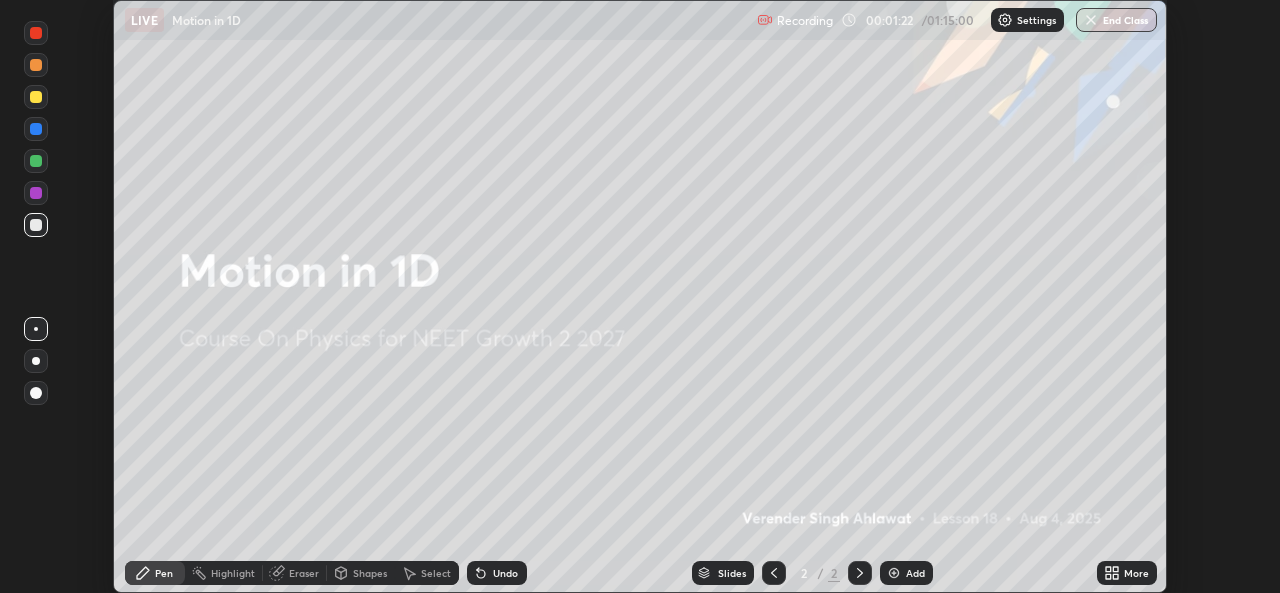 click on "More" at bounding box center [1127, 573] 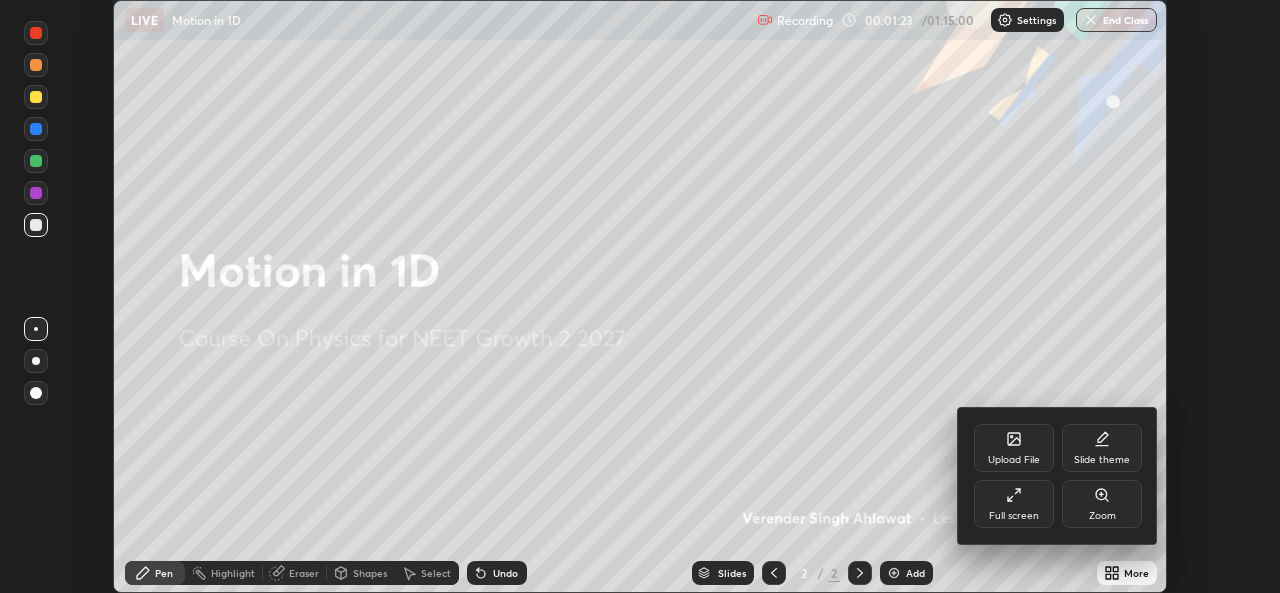 click on "Full screen" at bounding box center (1014, 504) 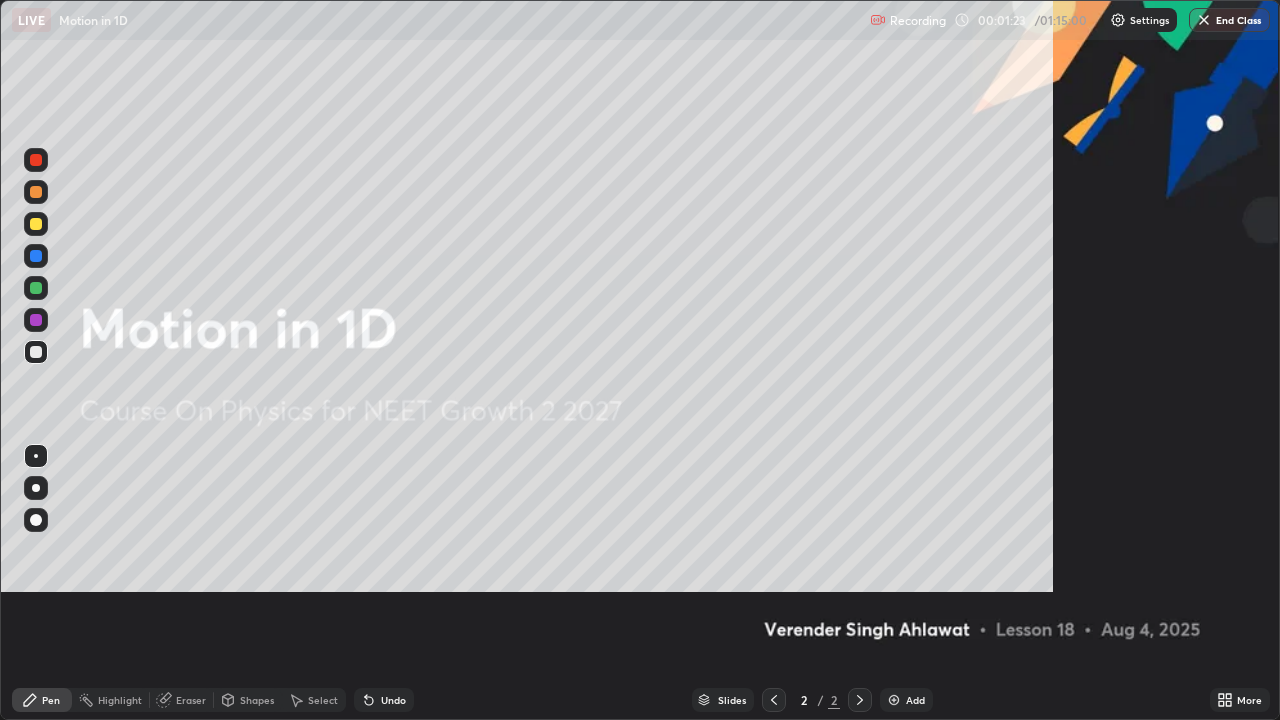 scroll, scrollTop: 99280, scrollLeft: 98720, axis: both 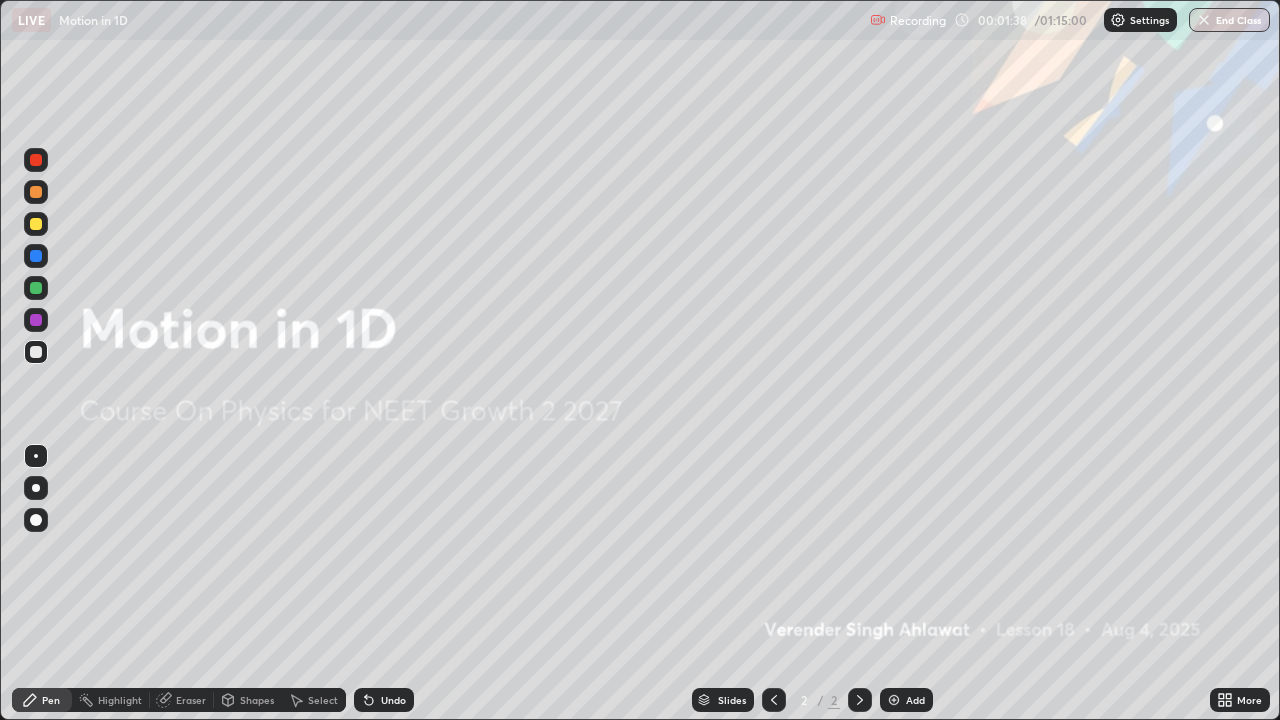 click on "More" at bounding box center (1249, 700) 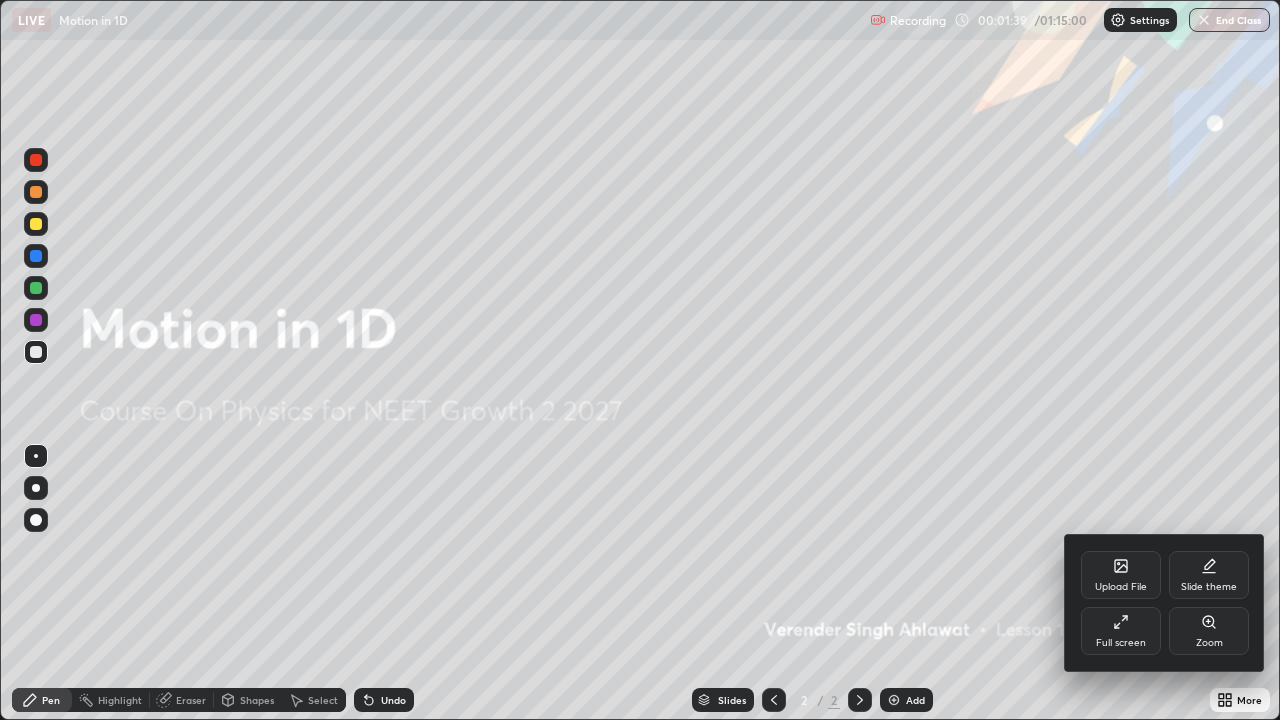 click on "Full screen" at bounding box center (1121, 631) 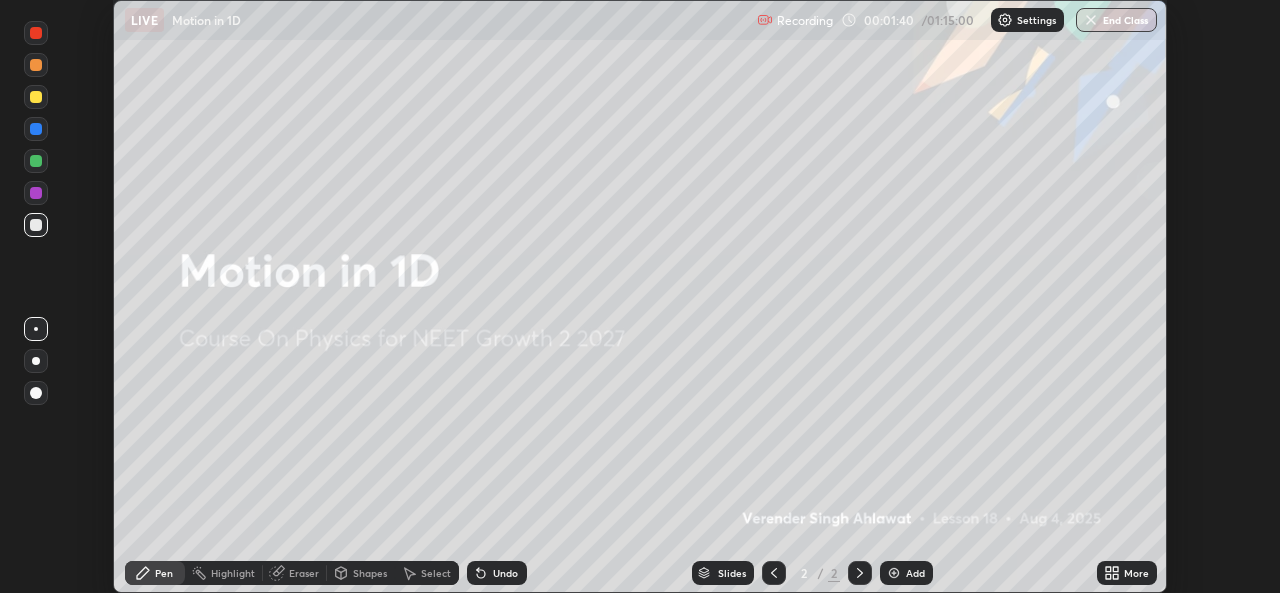 scroll, scrollTop: 593, scrollLeft: 1280, axis: both 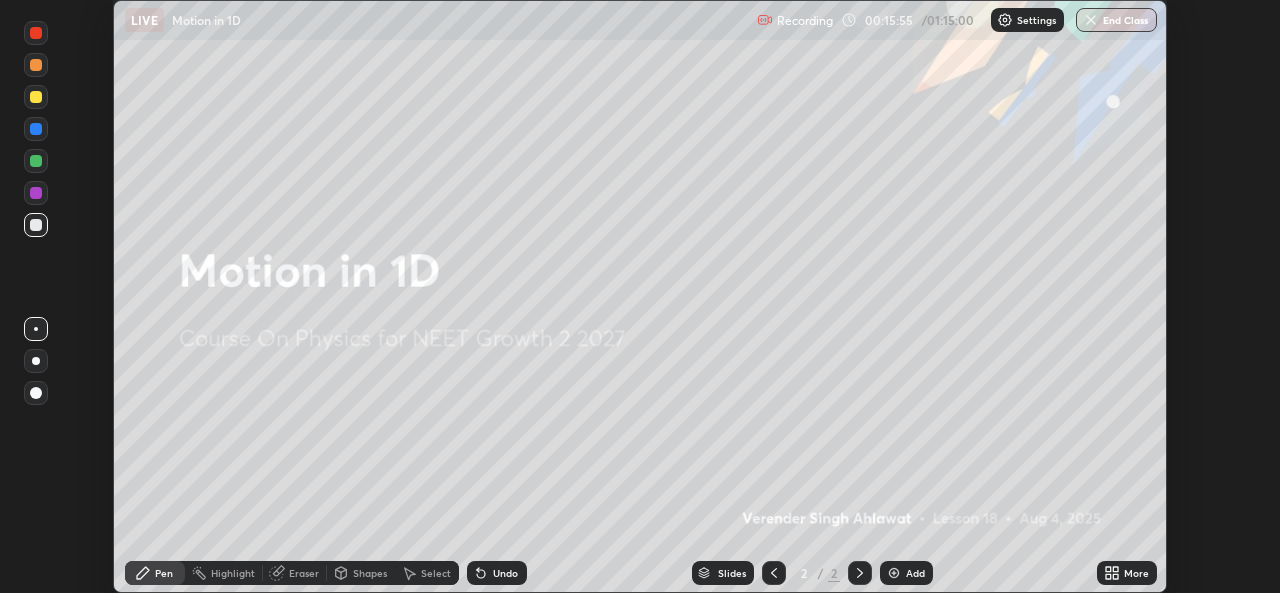 click on "More" at bounding box center [1127, 573] 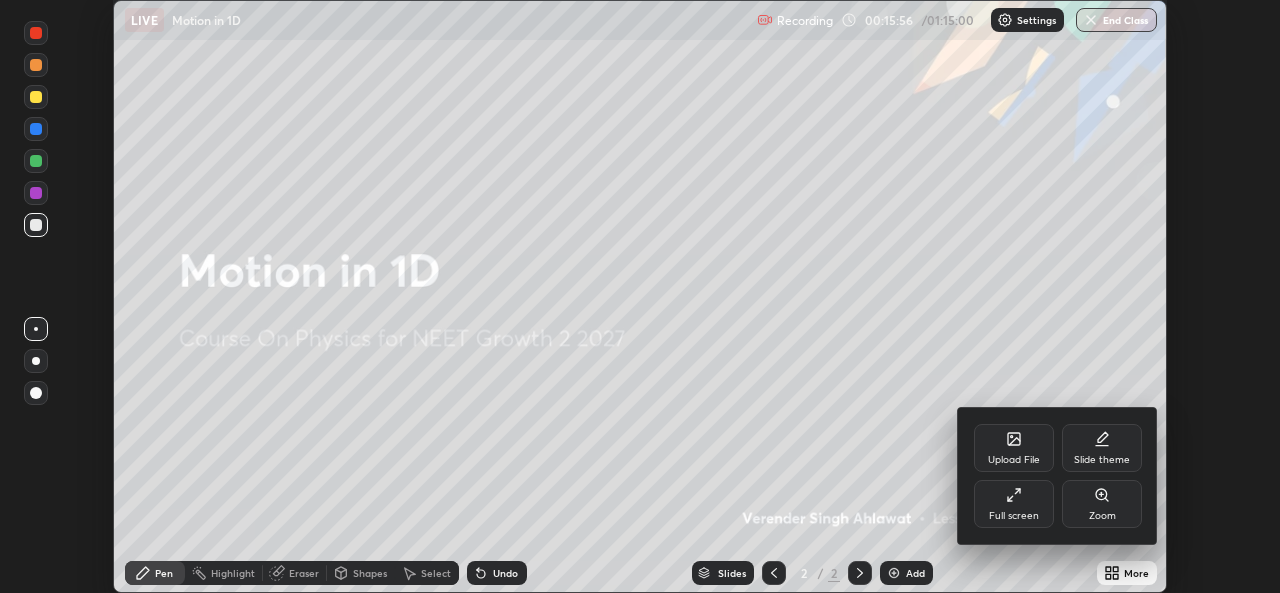 click on "Full screen" at bounding box center [1014, 504] 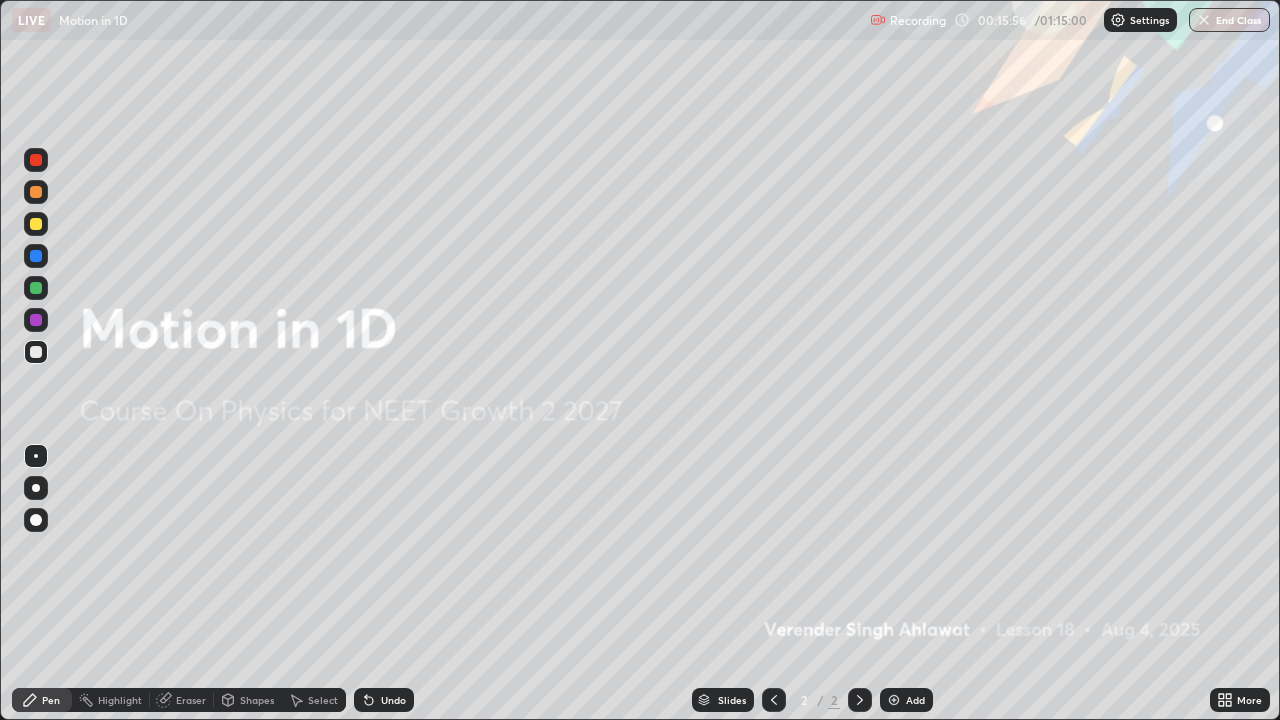 scroll, scrollTop: 99280, scrollLeft: 98720, axis: both 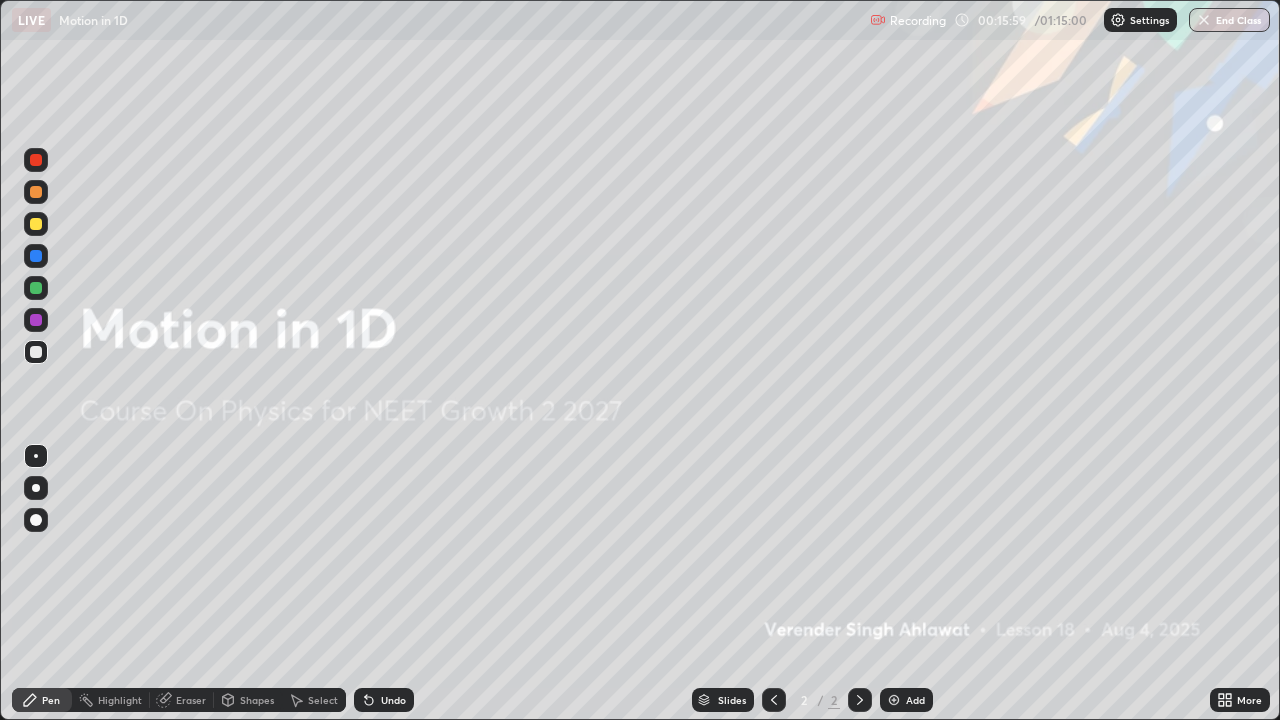 click on "Add" at bounding box center [915, 700] 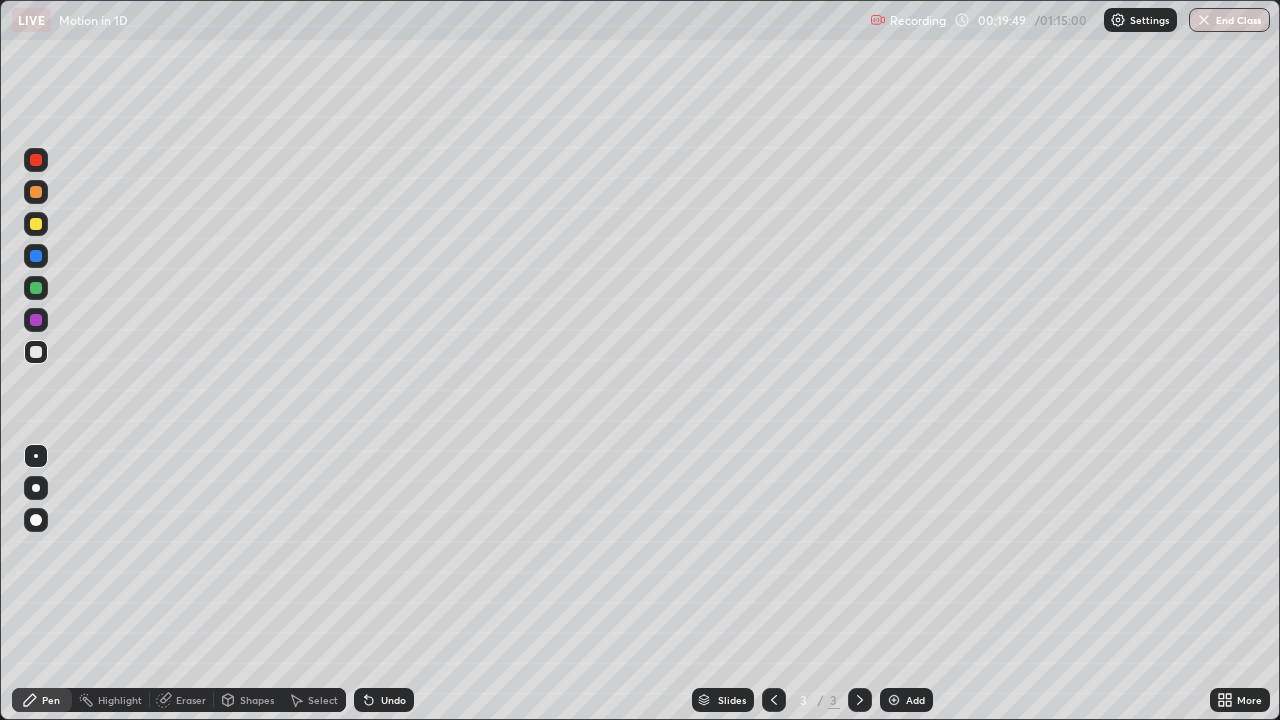 click at bounding box center (36, 224) 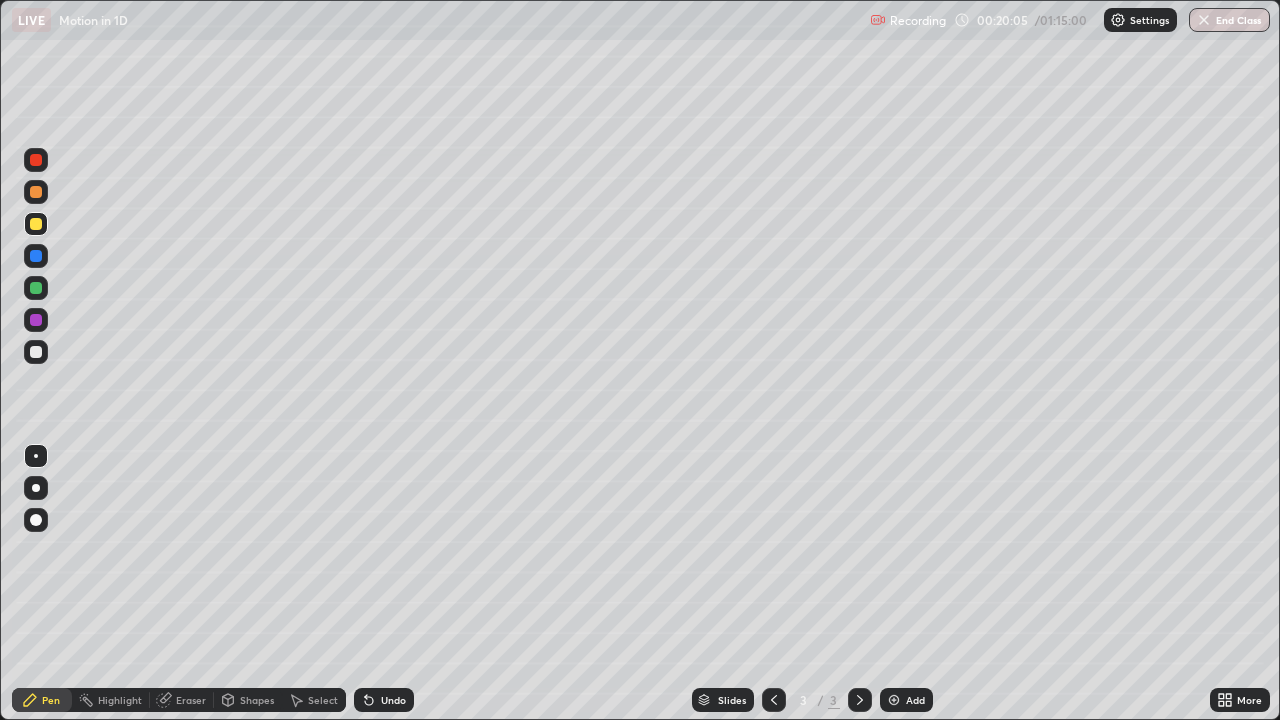 click at bounding box center [36, 352] 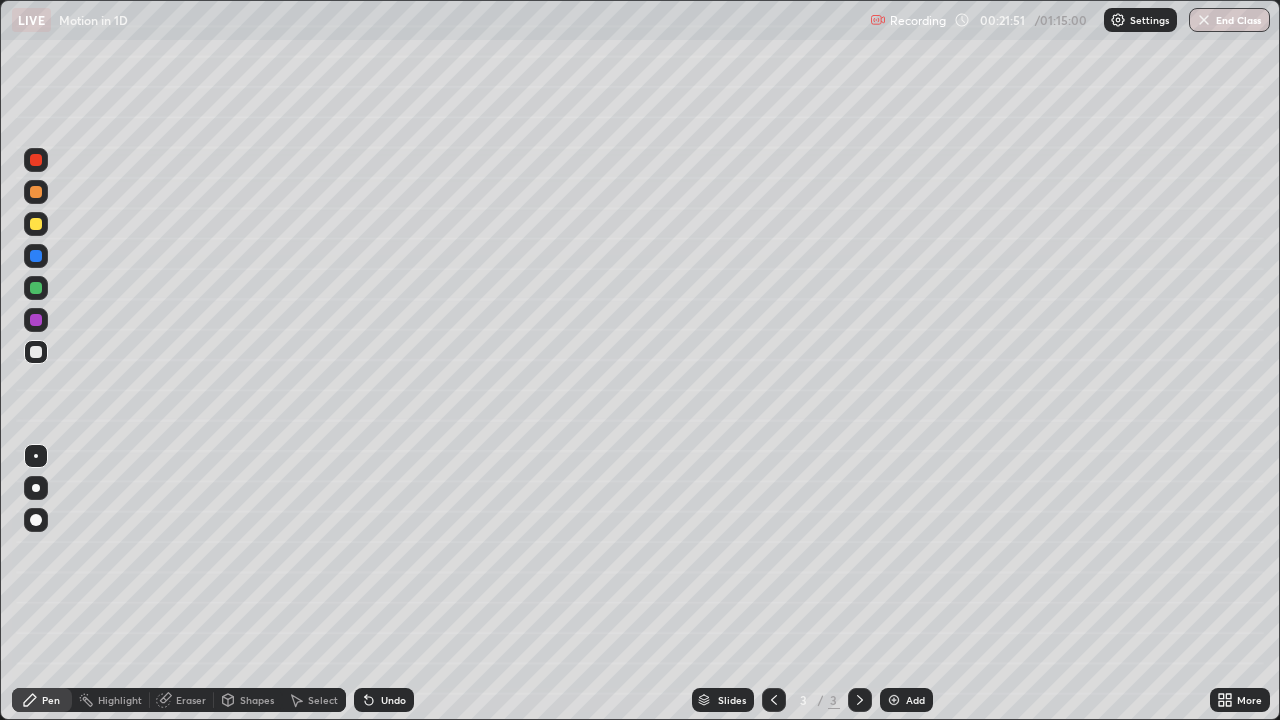 click at bounding box center (36, 352) 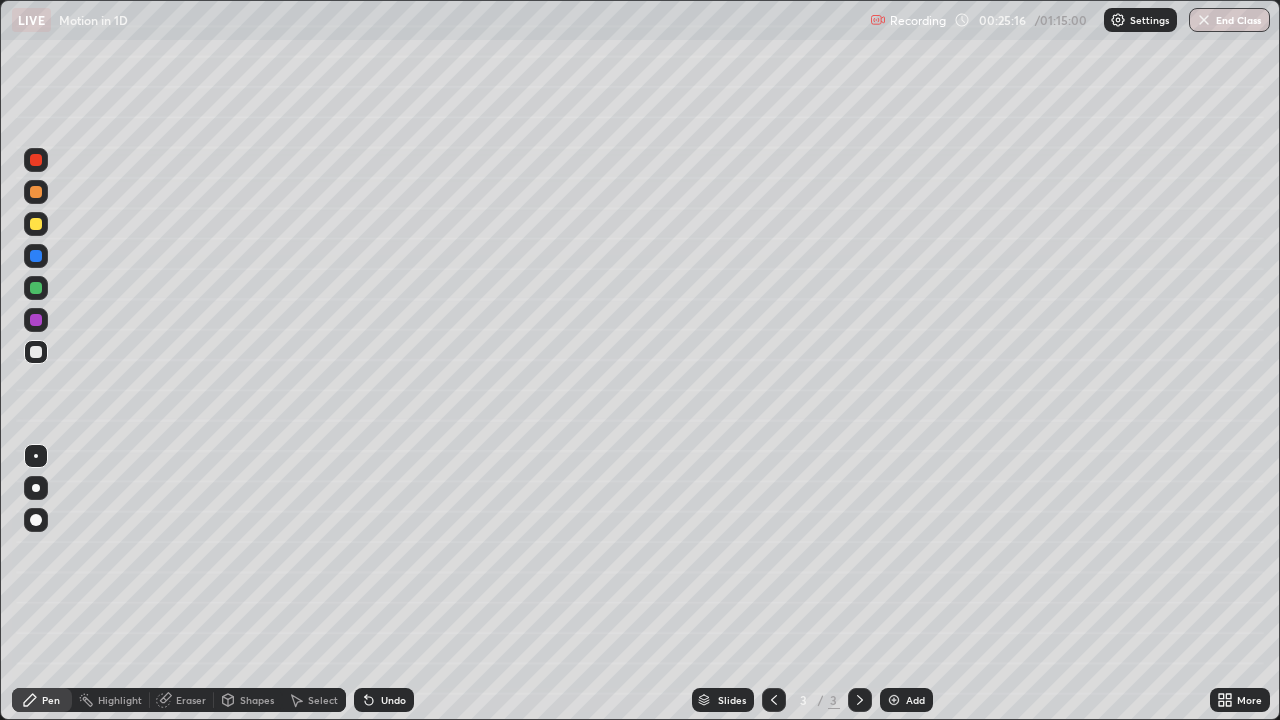 click at bounding box center (36, 352) 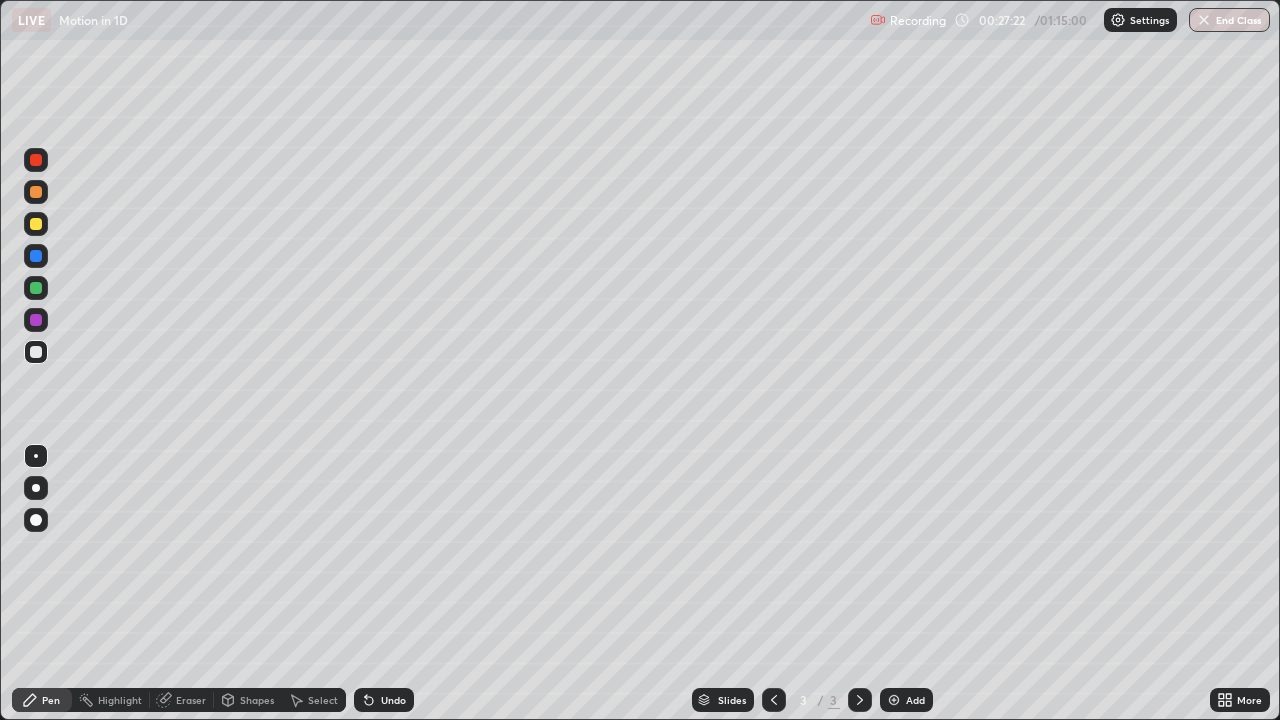 click at bounding box center [36, 352] 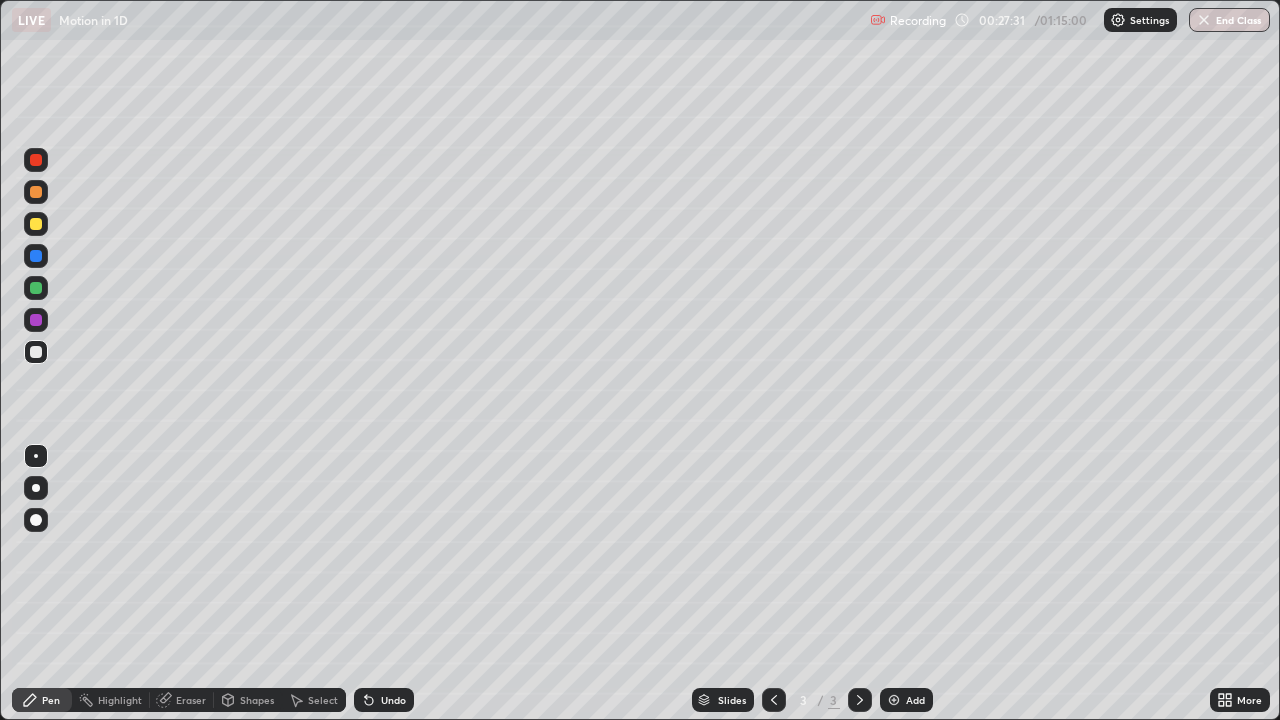 click at bounding box center [36, 352] 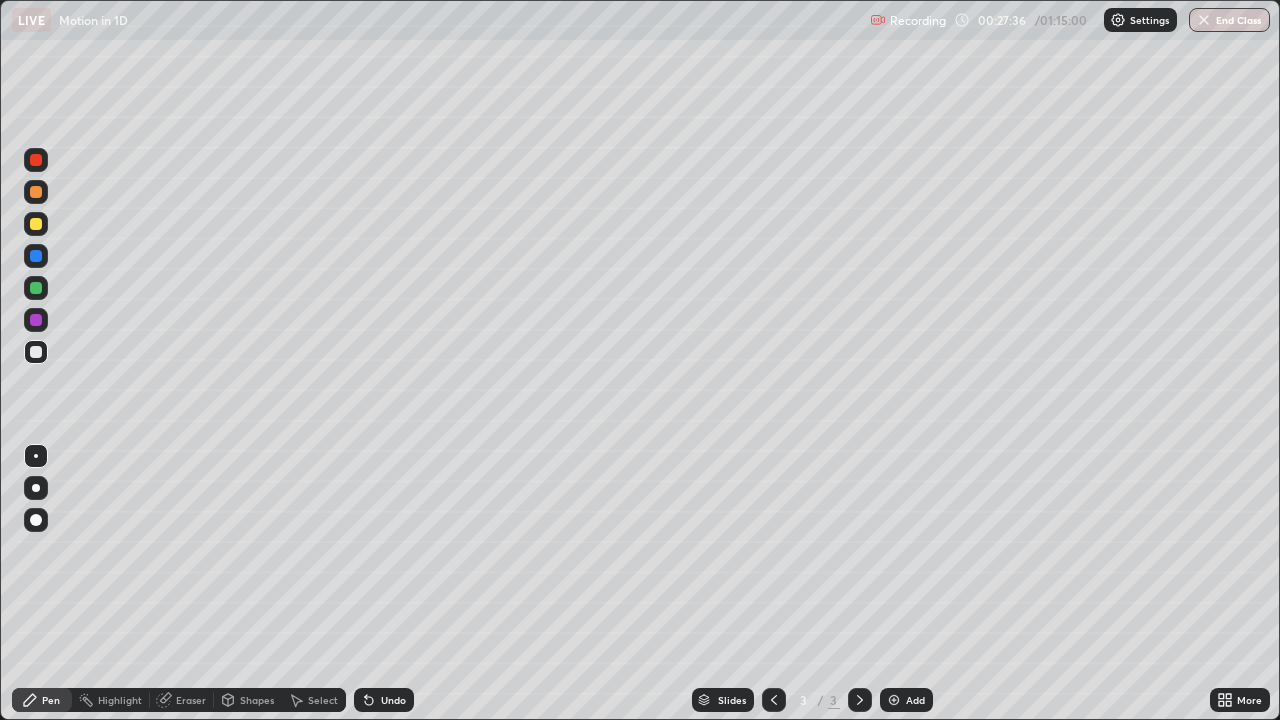click on "Undo" at bounding box center [393, 700] 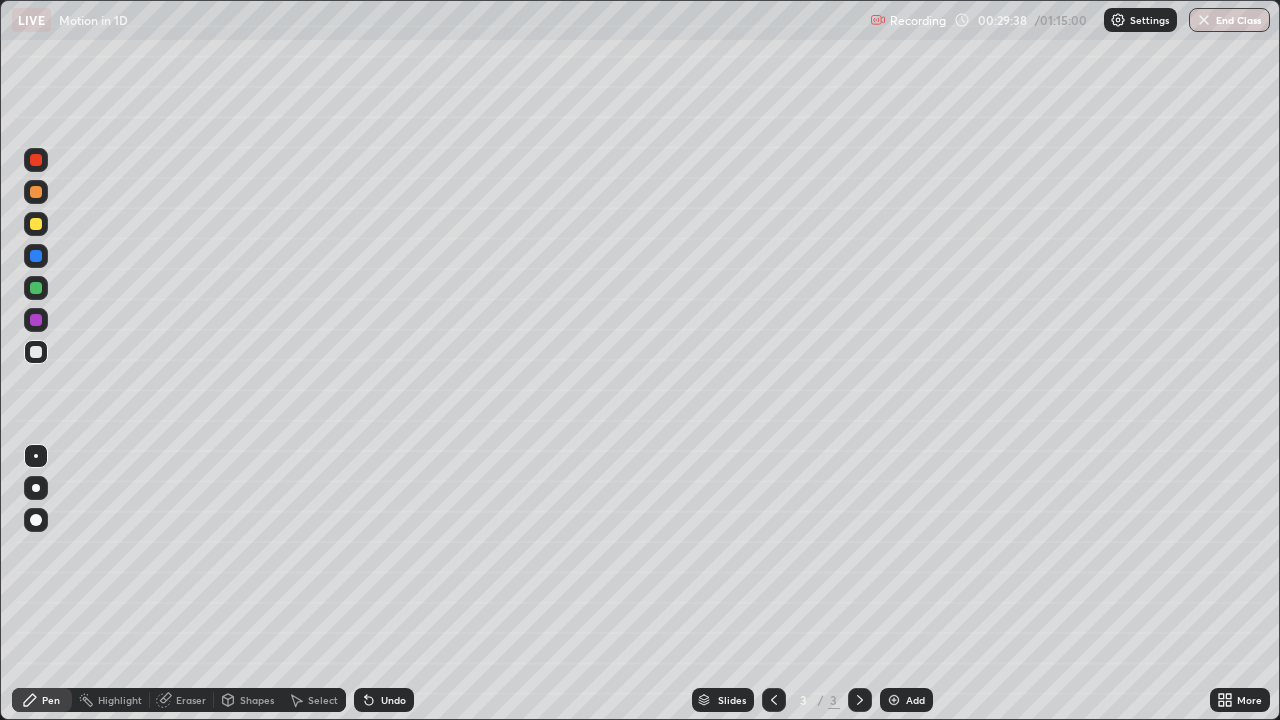 click on "Add" at bounding box center (915, 700) 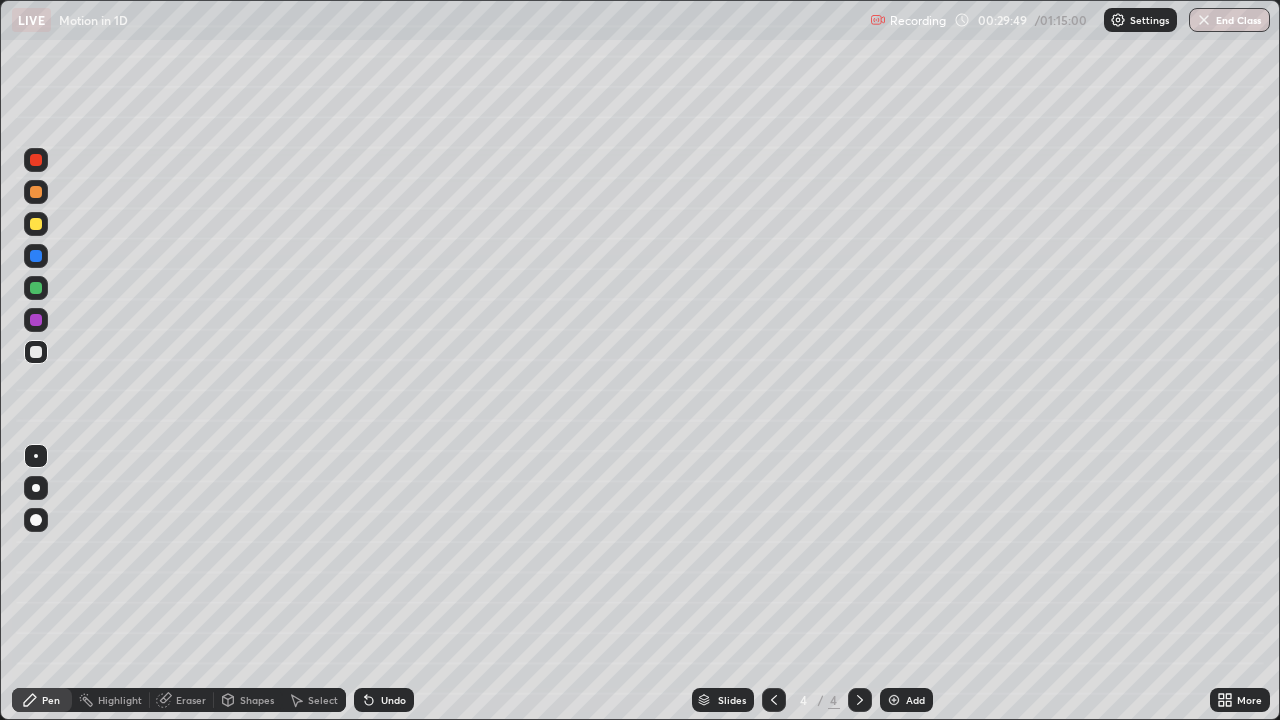 click at bounding box center [36, 352] 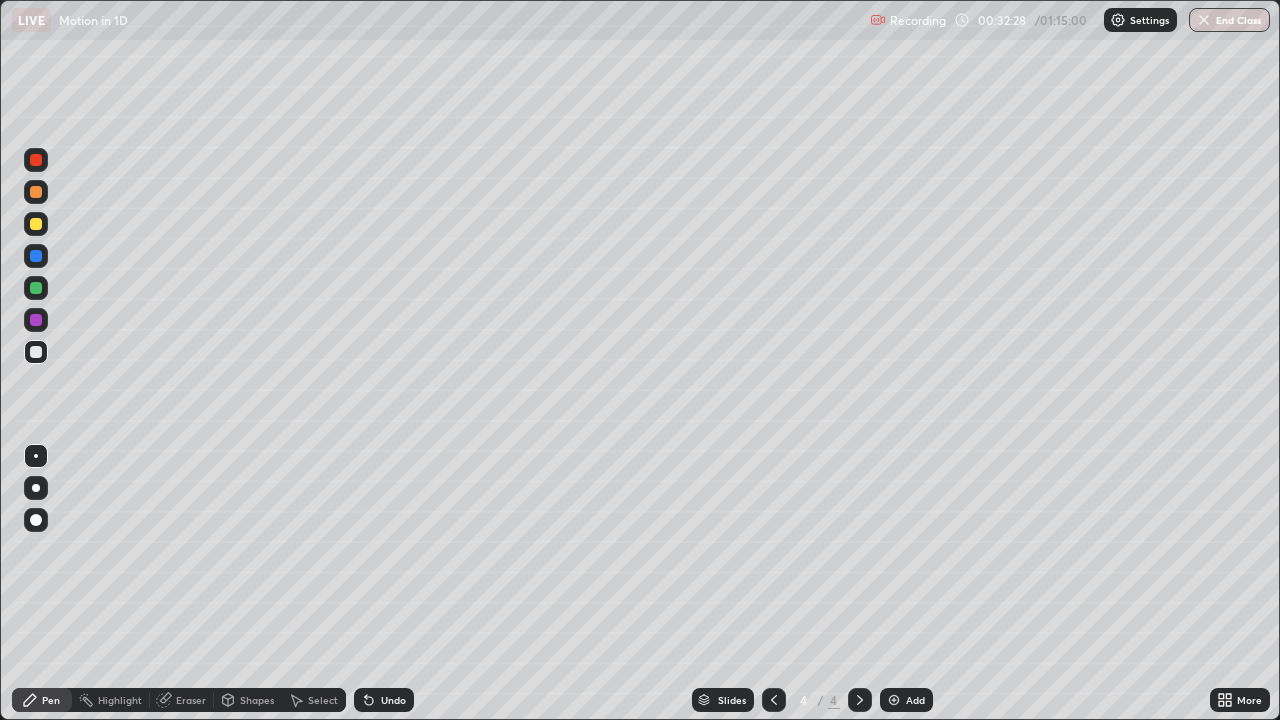 click on "Add" at bounding box center [915, 700] 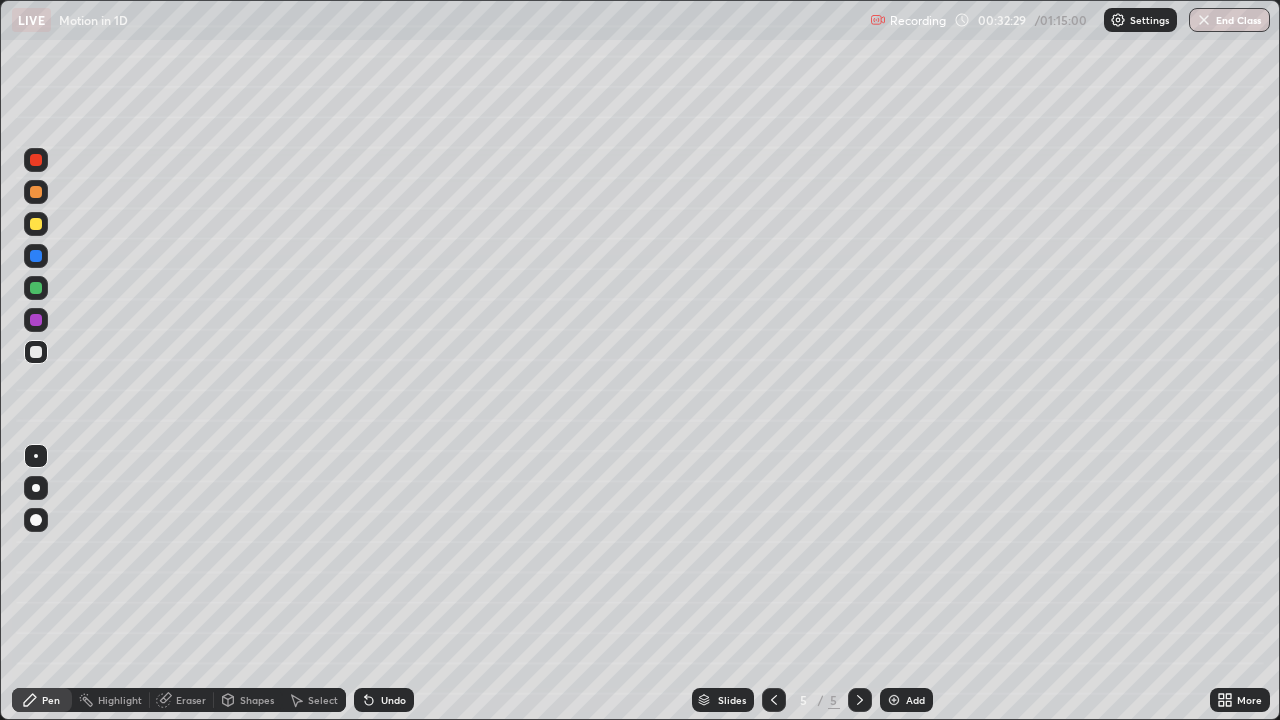 click at bounding box center (36, 352) 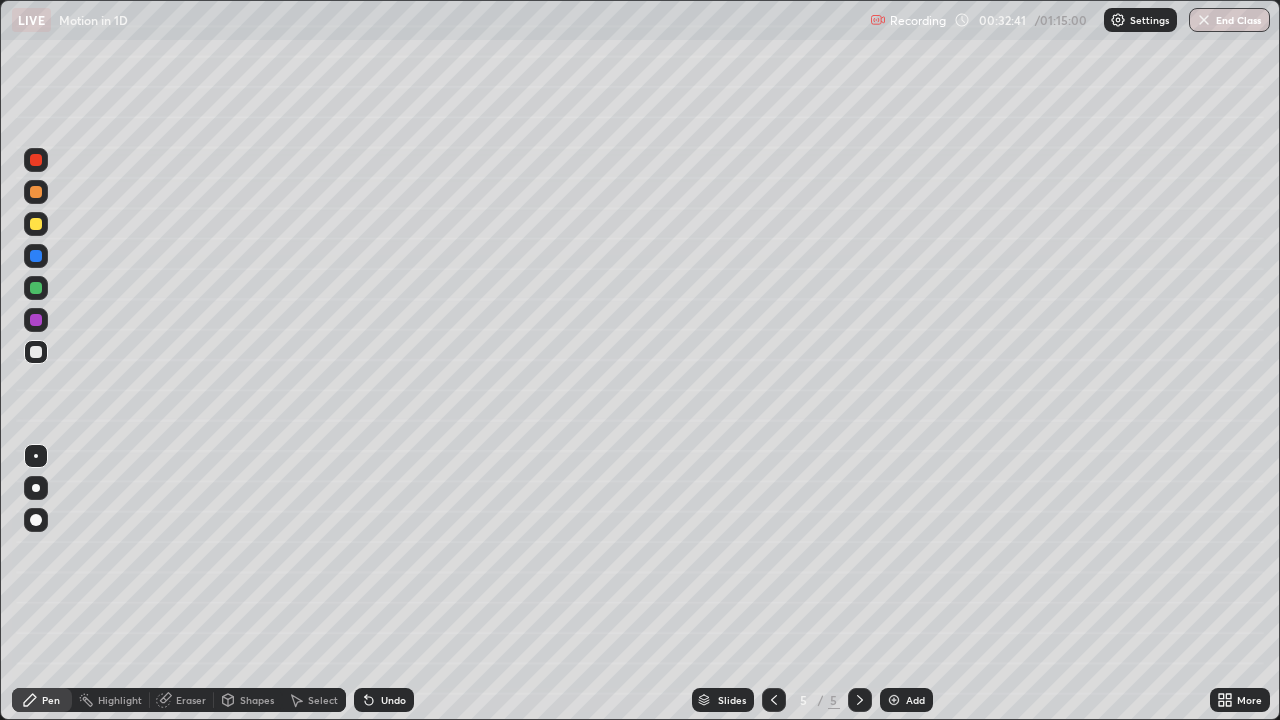 click at bounding box center [36, 352] 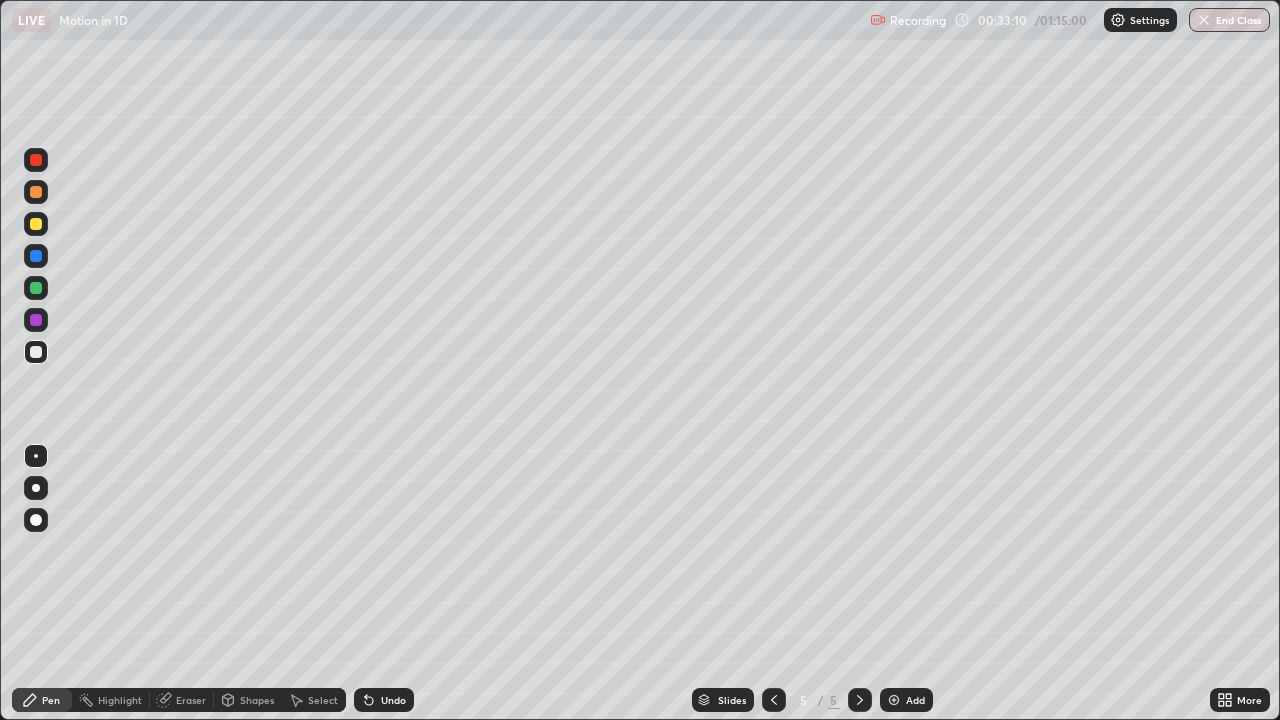 click at bounding box center (36, 352) 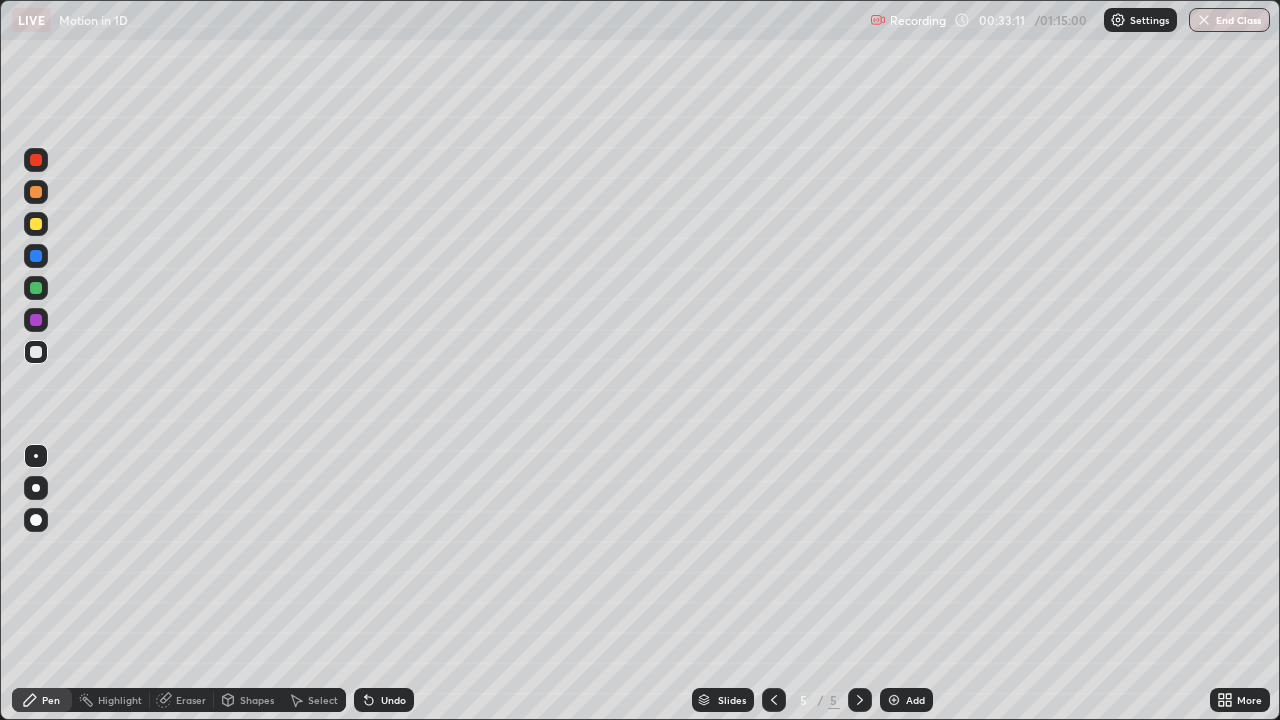 click at bounding box center (36, 224) 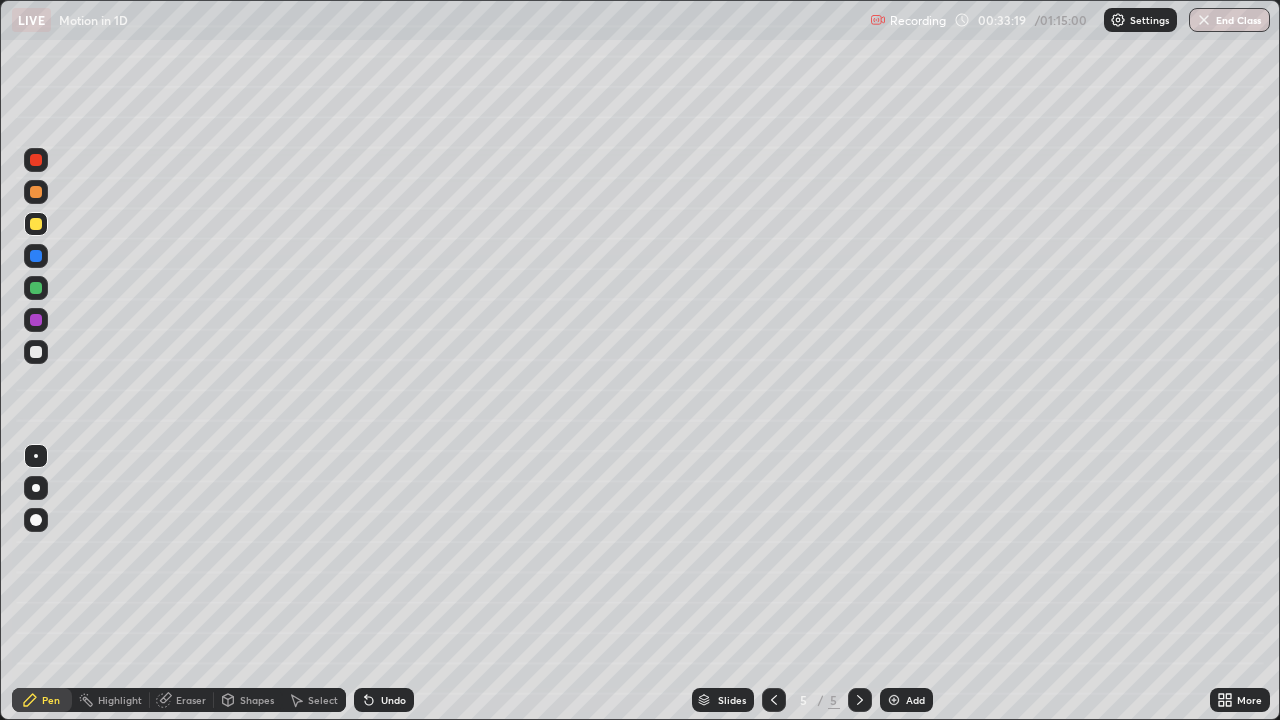 click at bounding box center (36, 352) 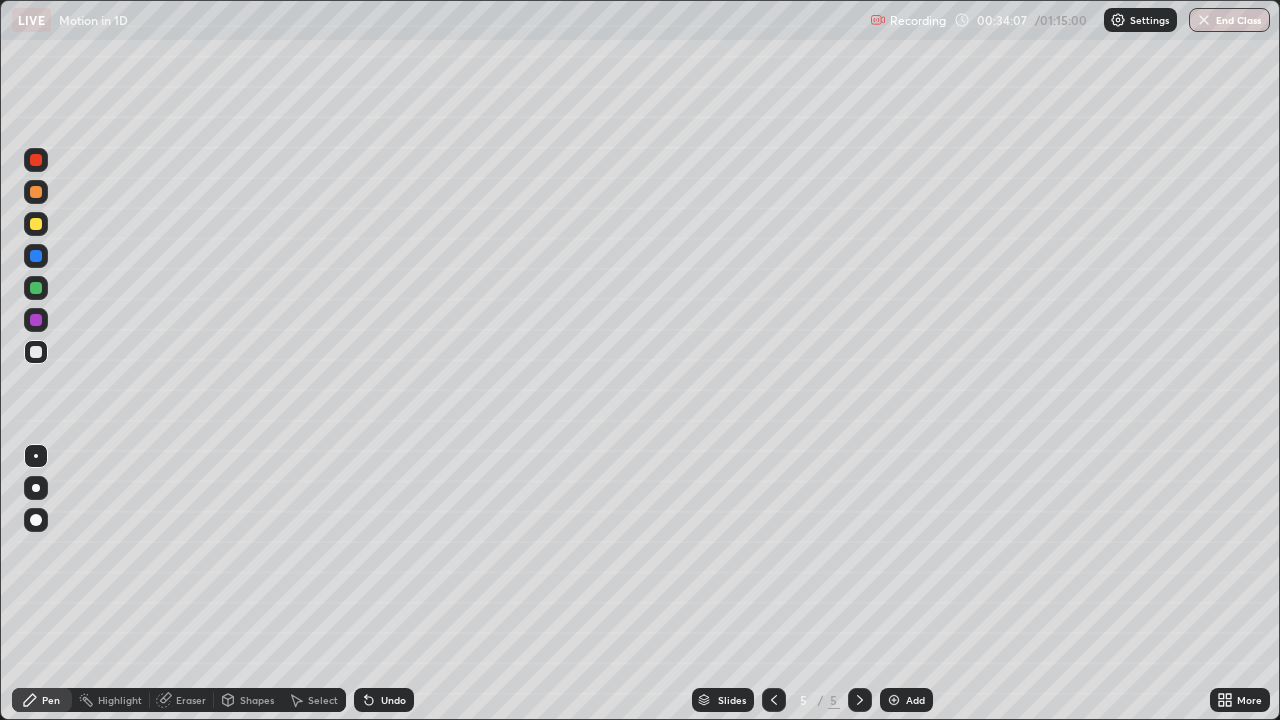 click on "Undo" at bounding box center [393, 700] 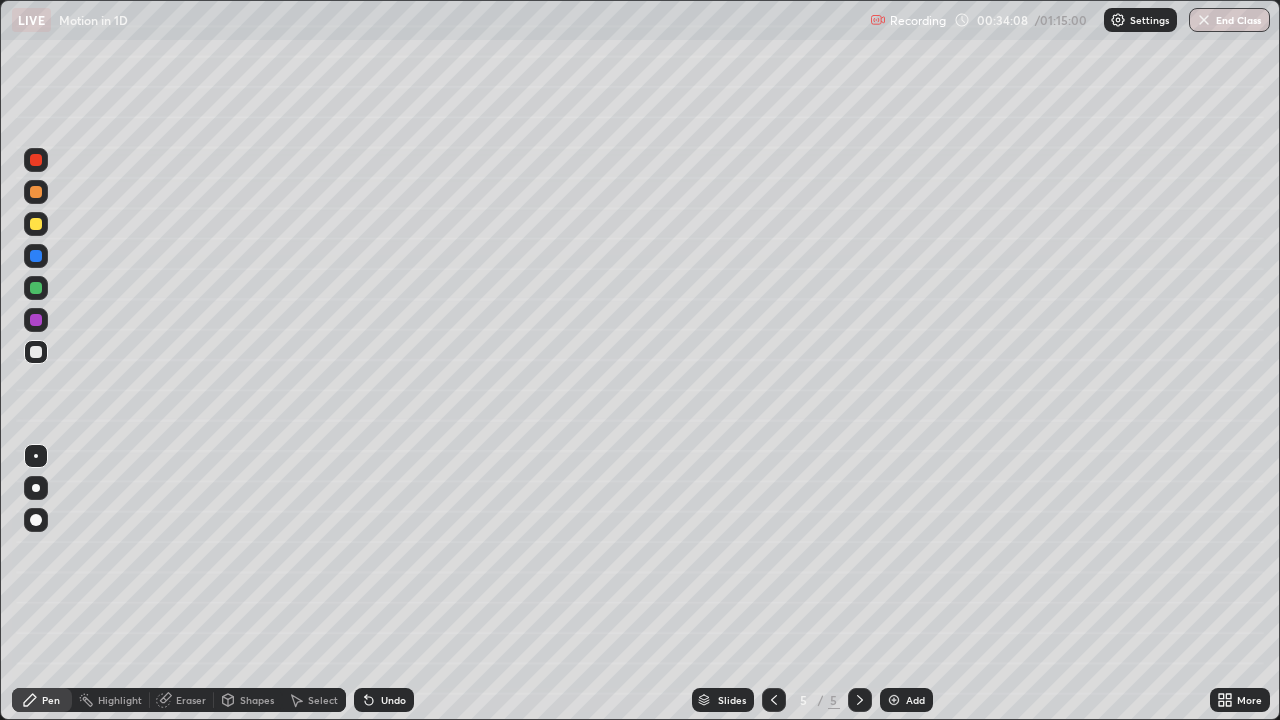 click on "Undo" at bounding box center [393, 700] 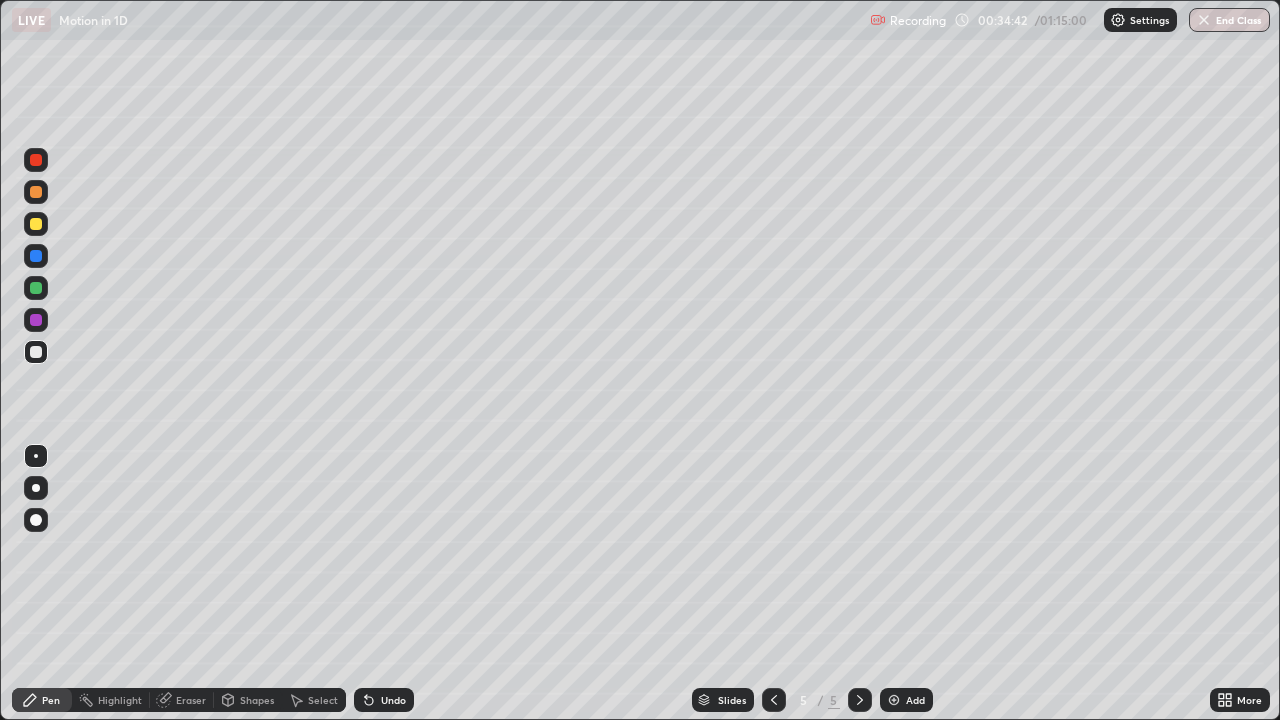 click on "Undo" at bounding box center [393, 700] 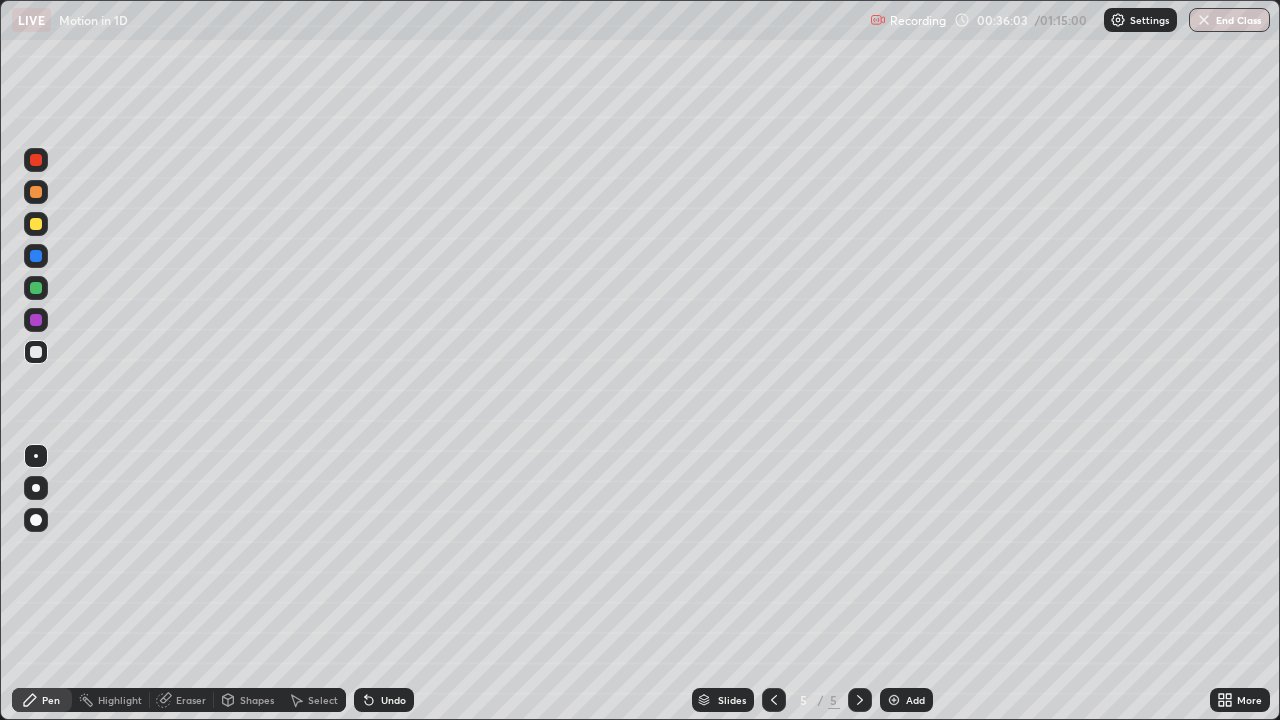 click on "Add" at bounding box center [915, 700] 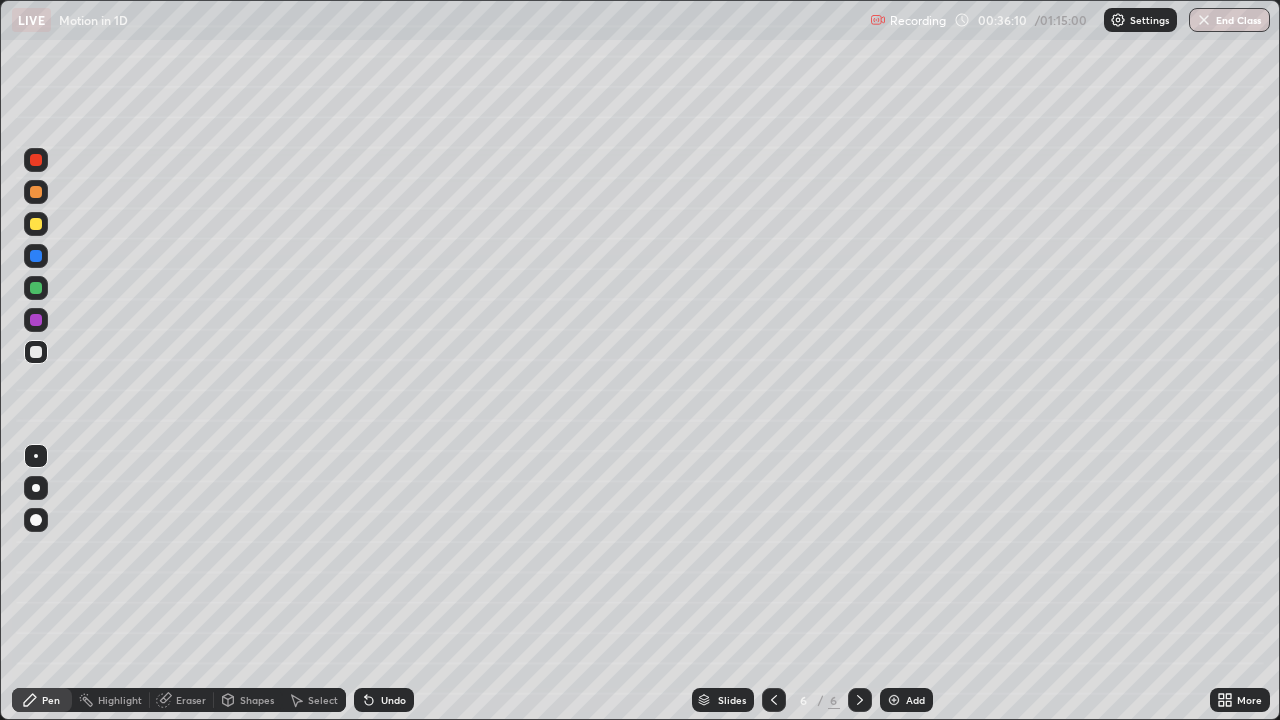 click at bounding box center [36, 224] 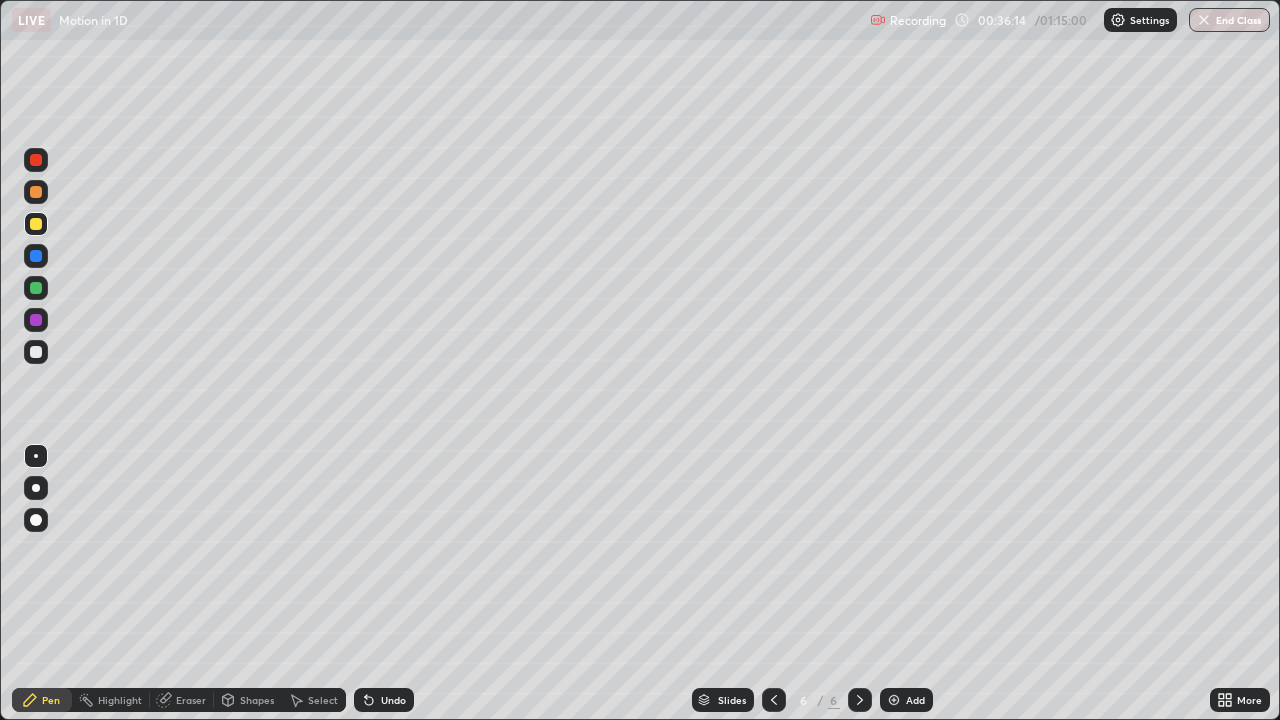 click on "Undo" at bounding box center [393, 700] 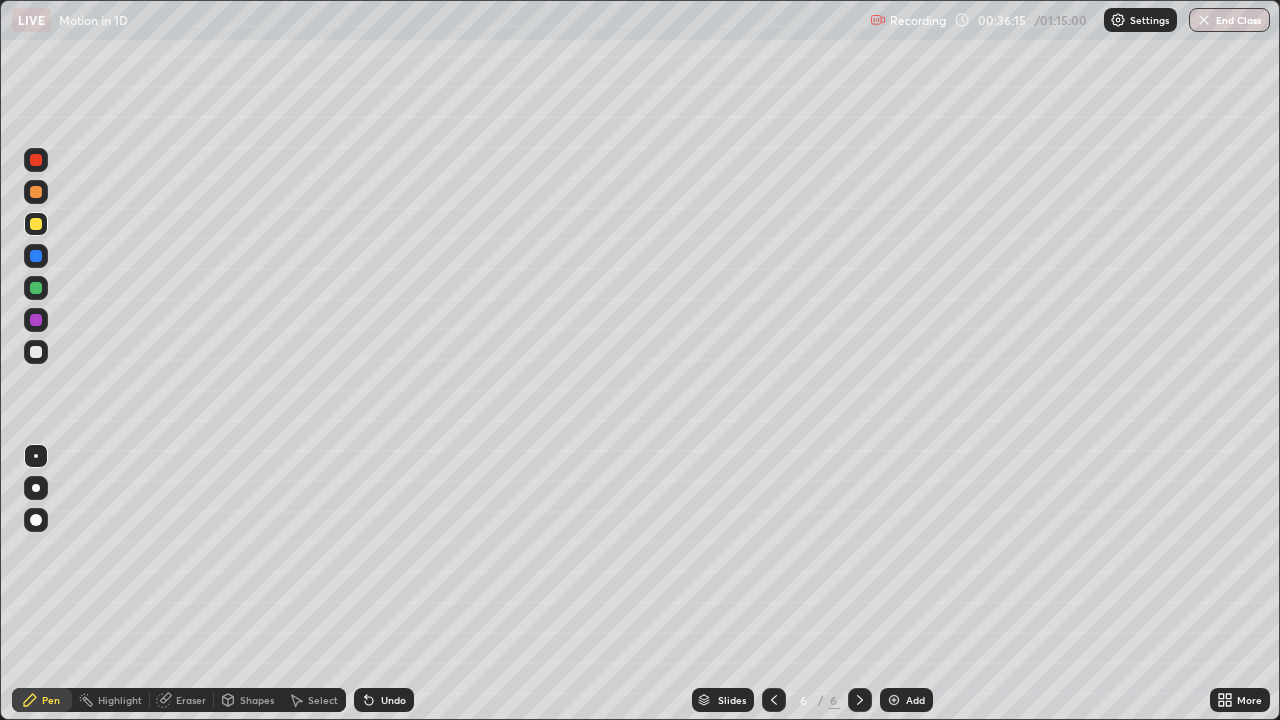 click on "Undo" at bounding box center (393, 700) 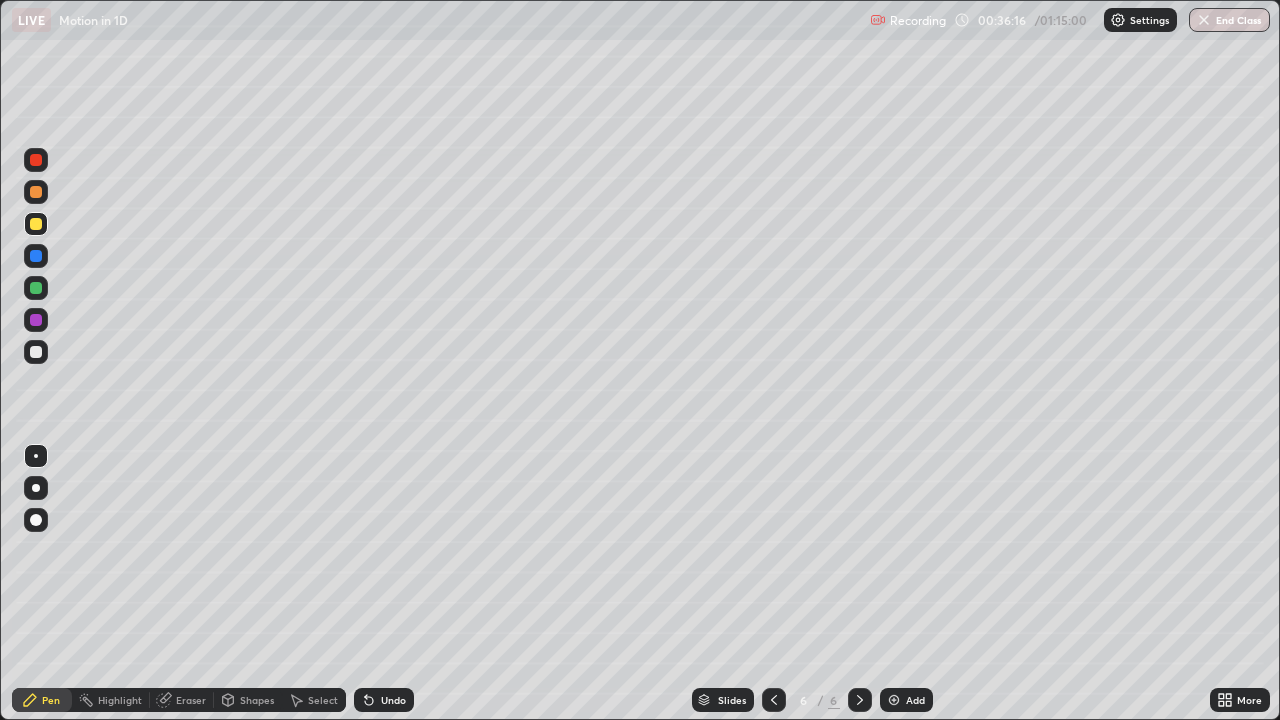 click on "Undo" at bounding box center [393, 700] 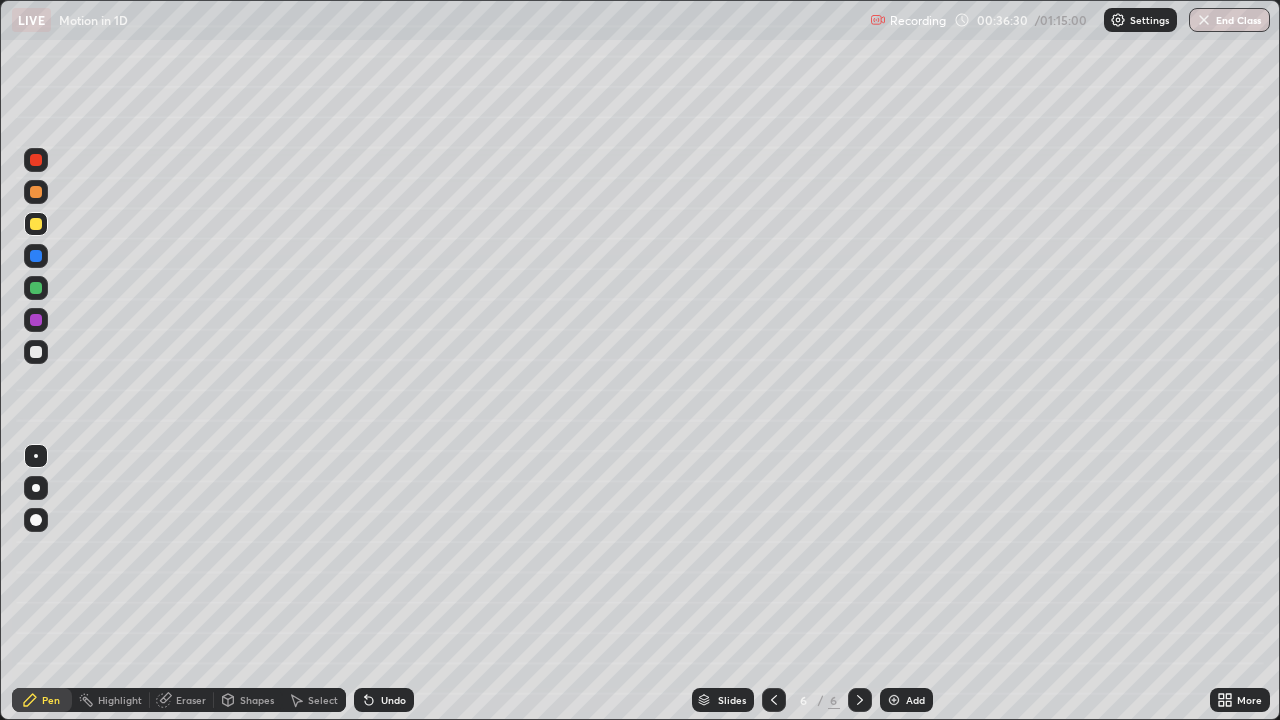 click at bounding box center (36, 352) 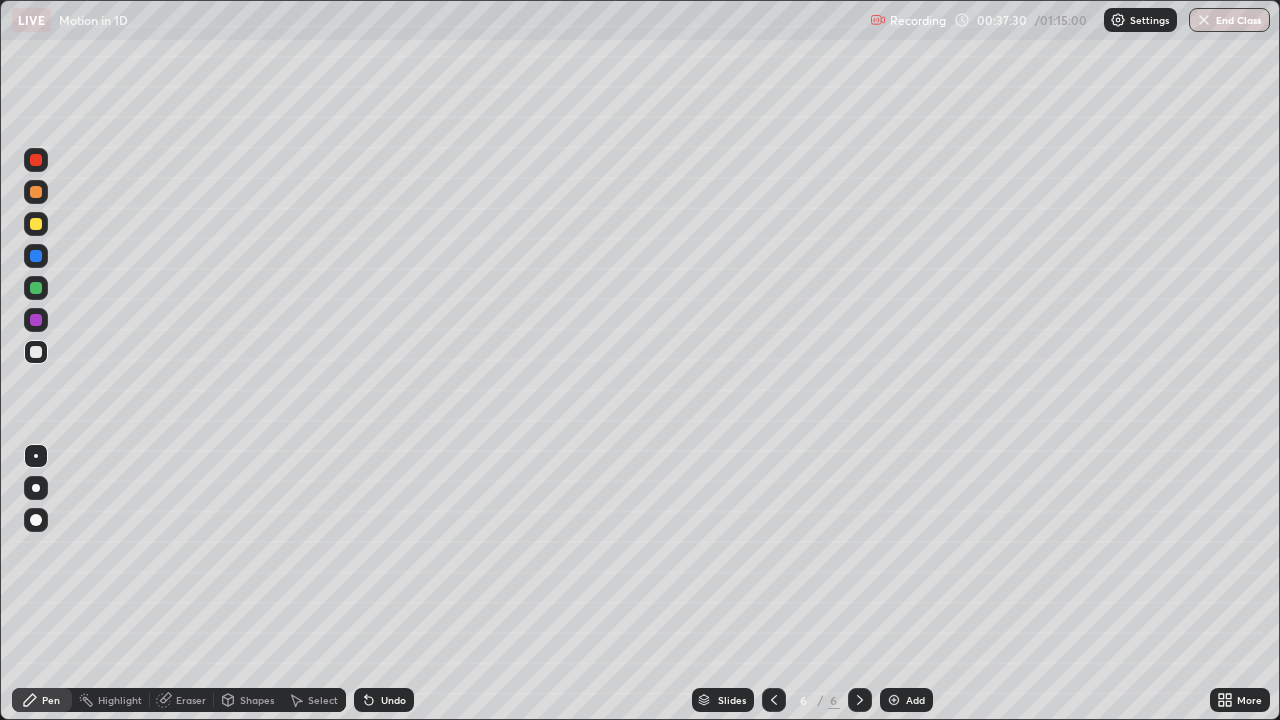 click on "Undo" at bounding box center [393, 700] 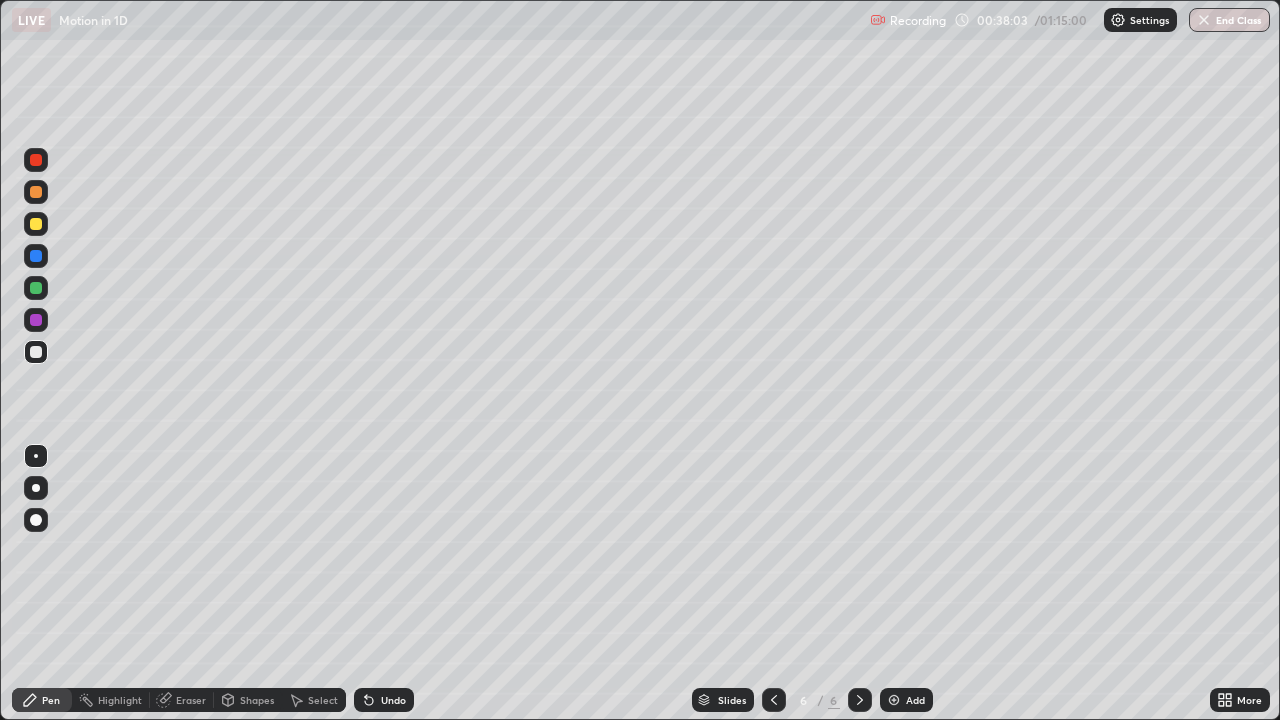 click at bounding box center (36, 192) 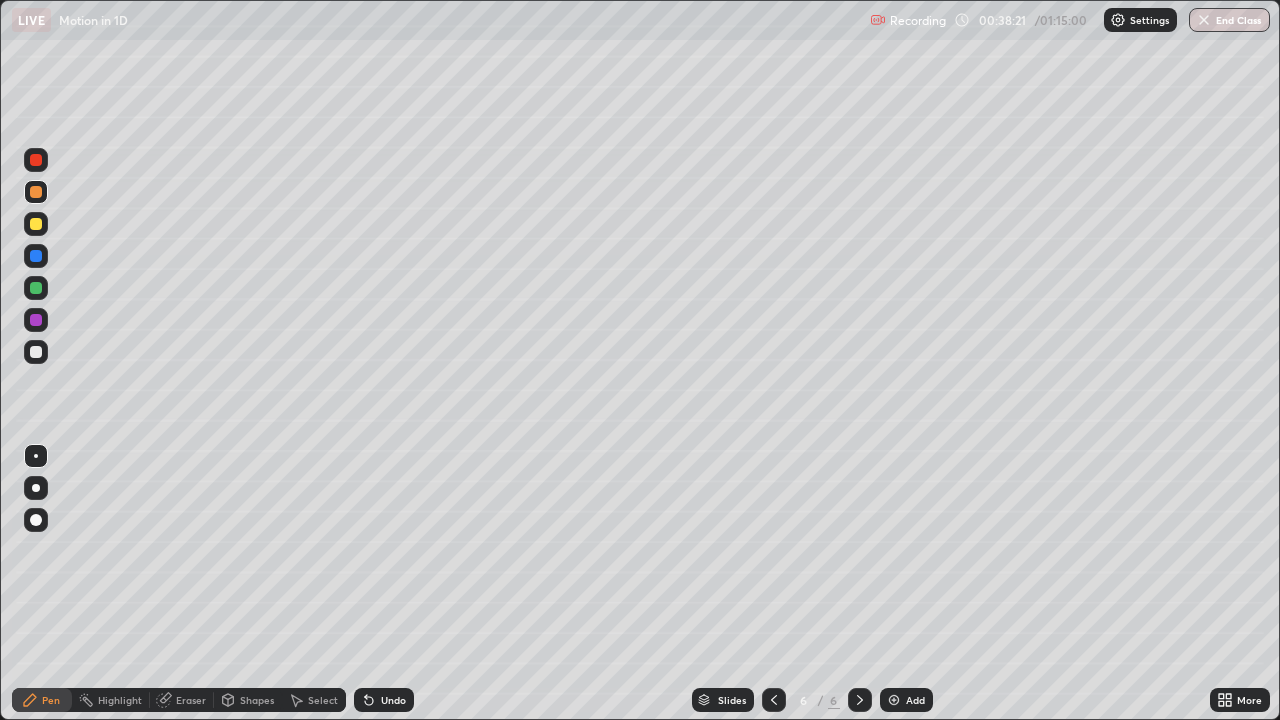 click at bounding box center (36, 352) 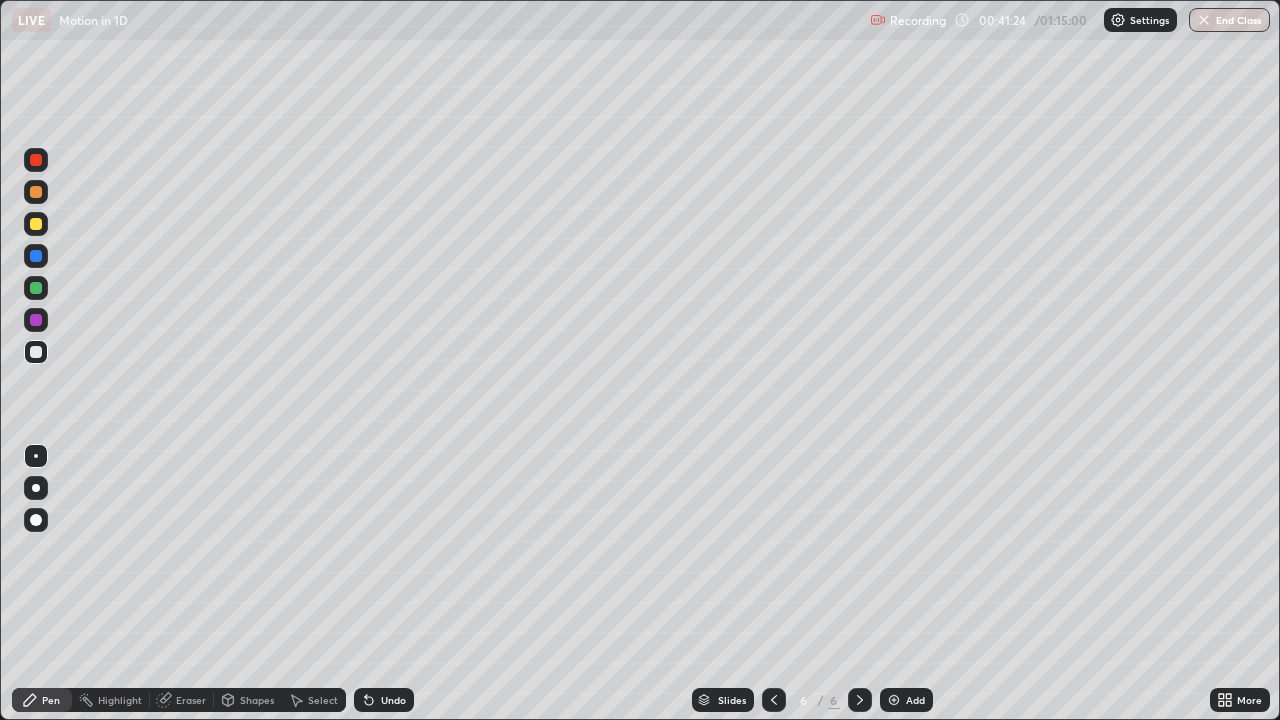 click on "Add" at bounding box center [915, 700] 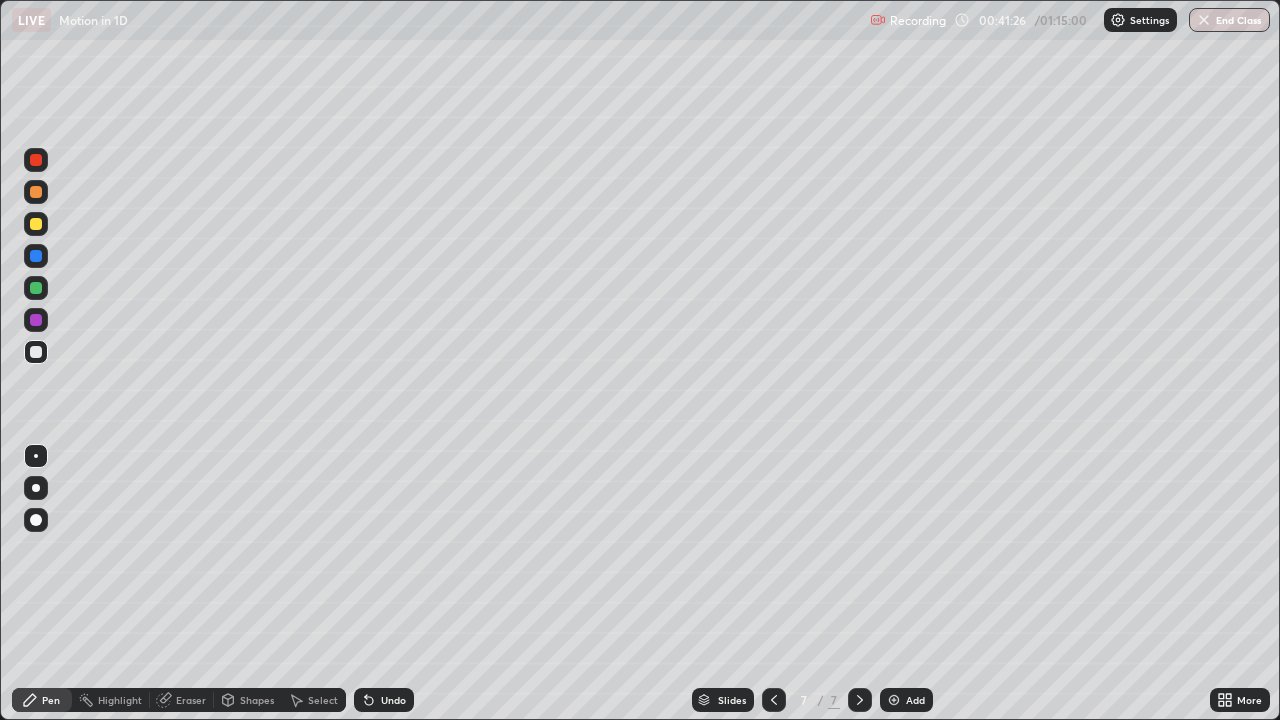 click at bounding box center [36, 352] 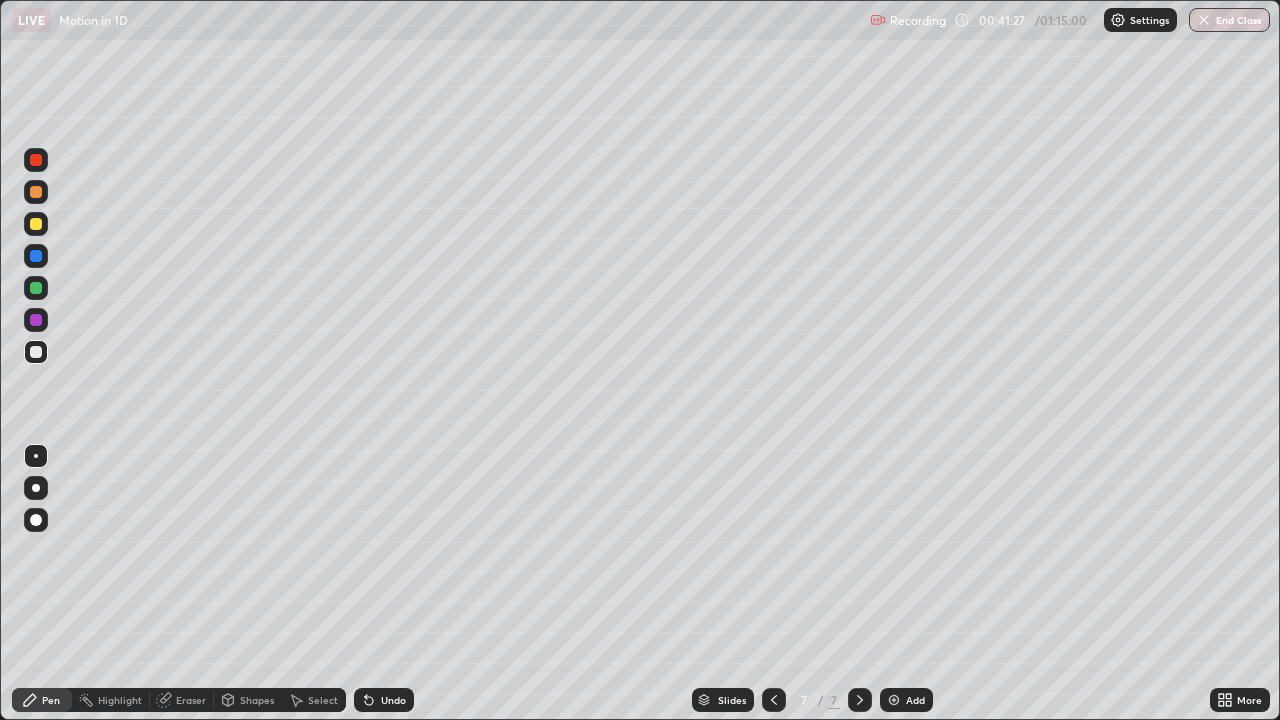 click at bounding box center [36, 224] 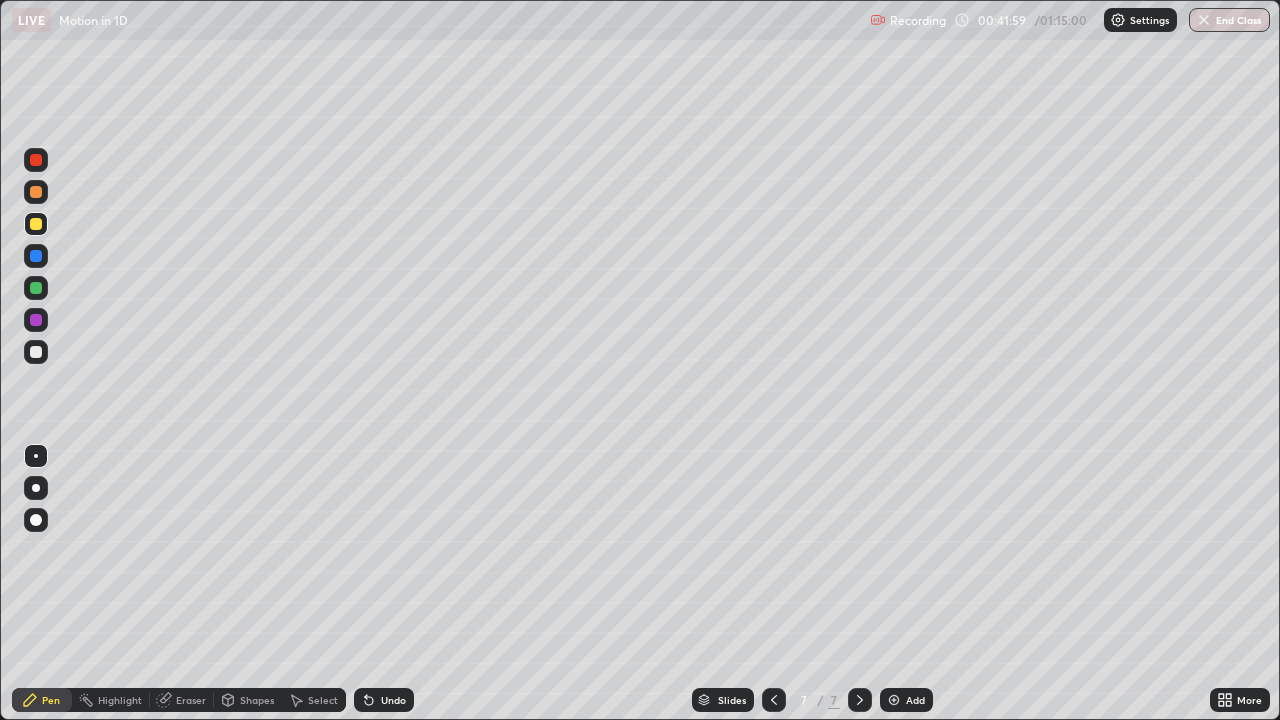 click at bounding box center [36, 352] 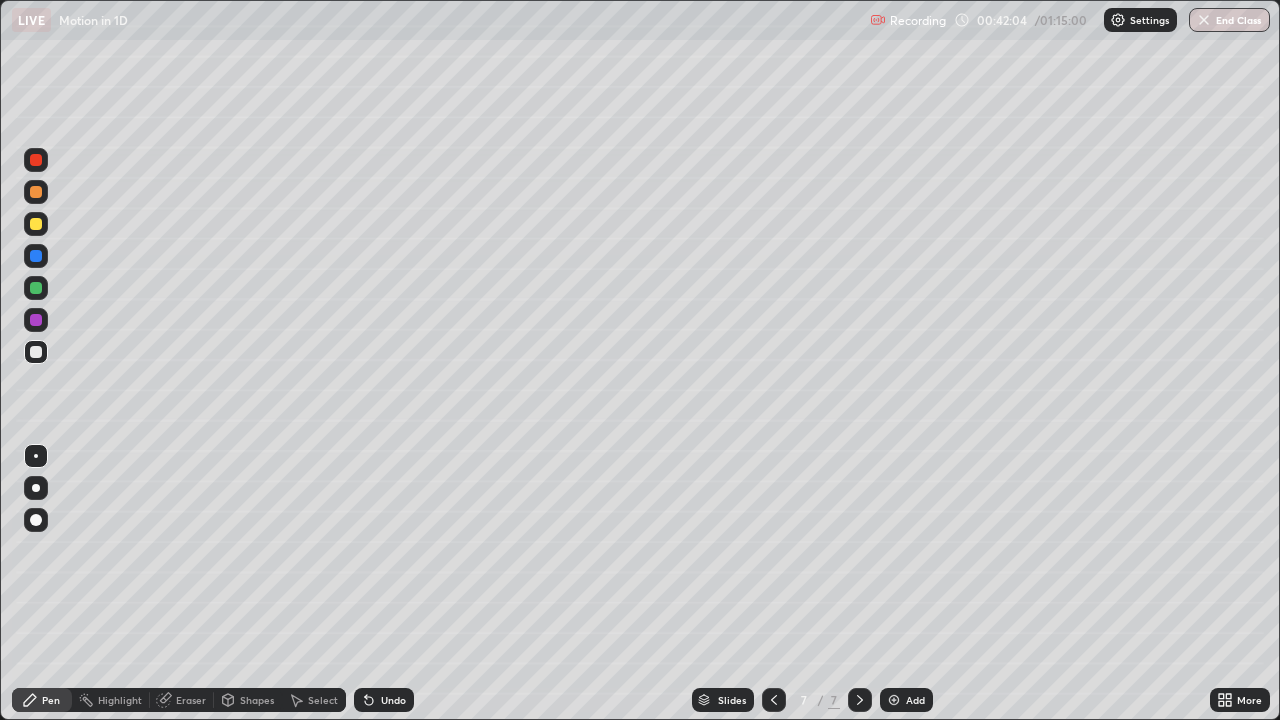 click at bounding box center (774, 700) 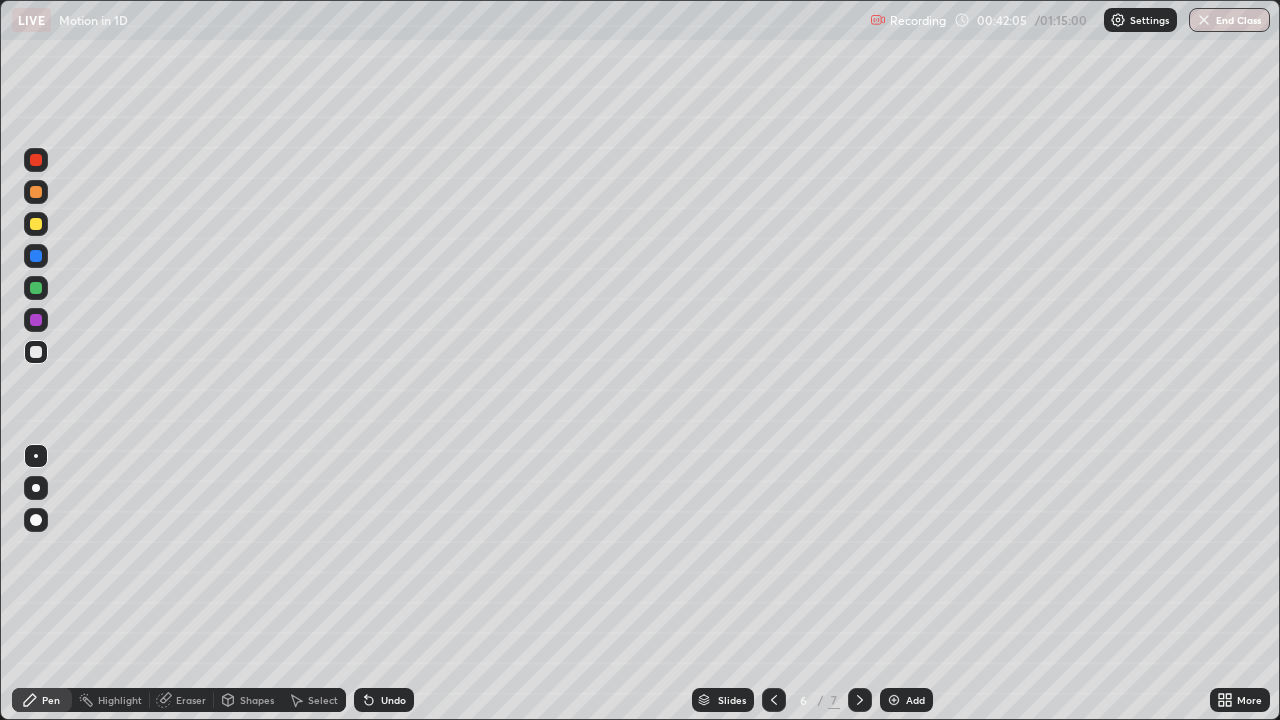 click at bounding box center [36, 224] 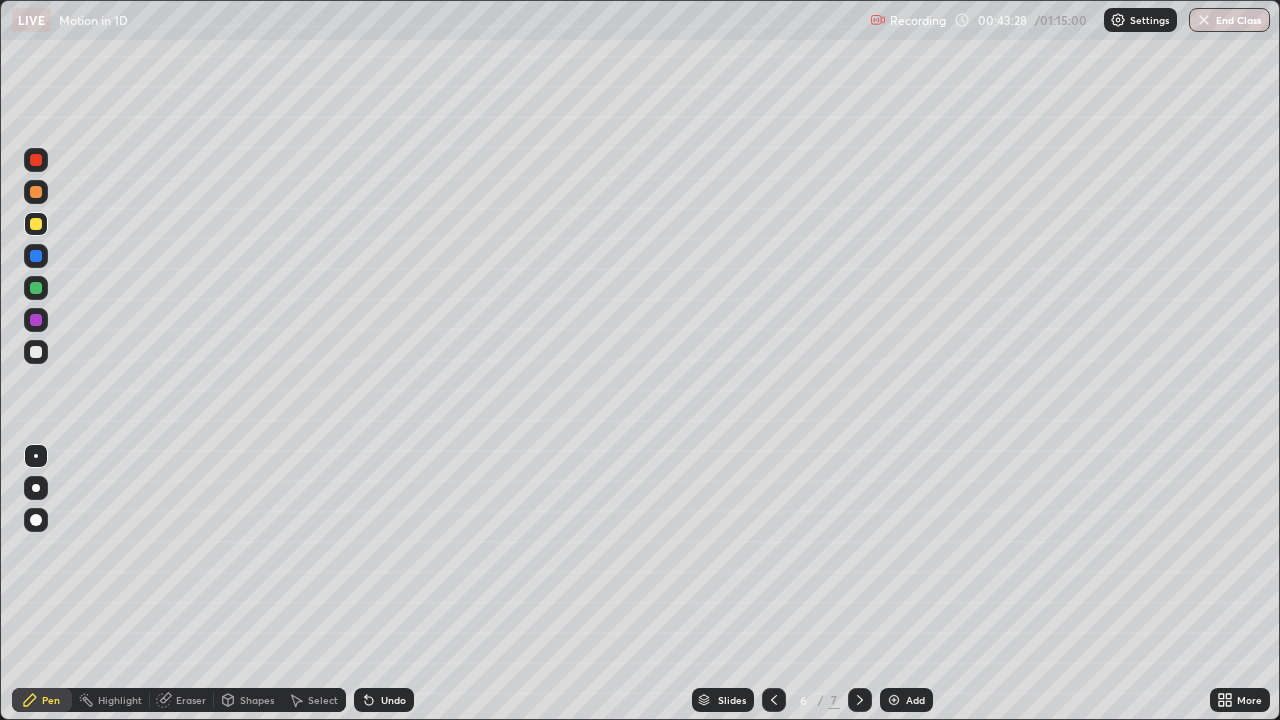 click 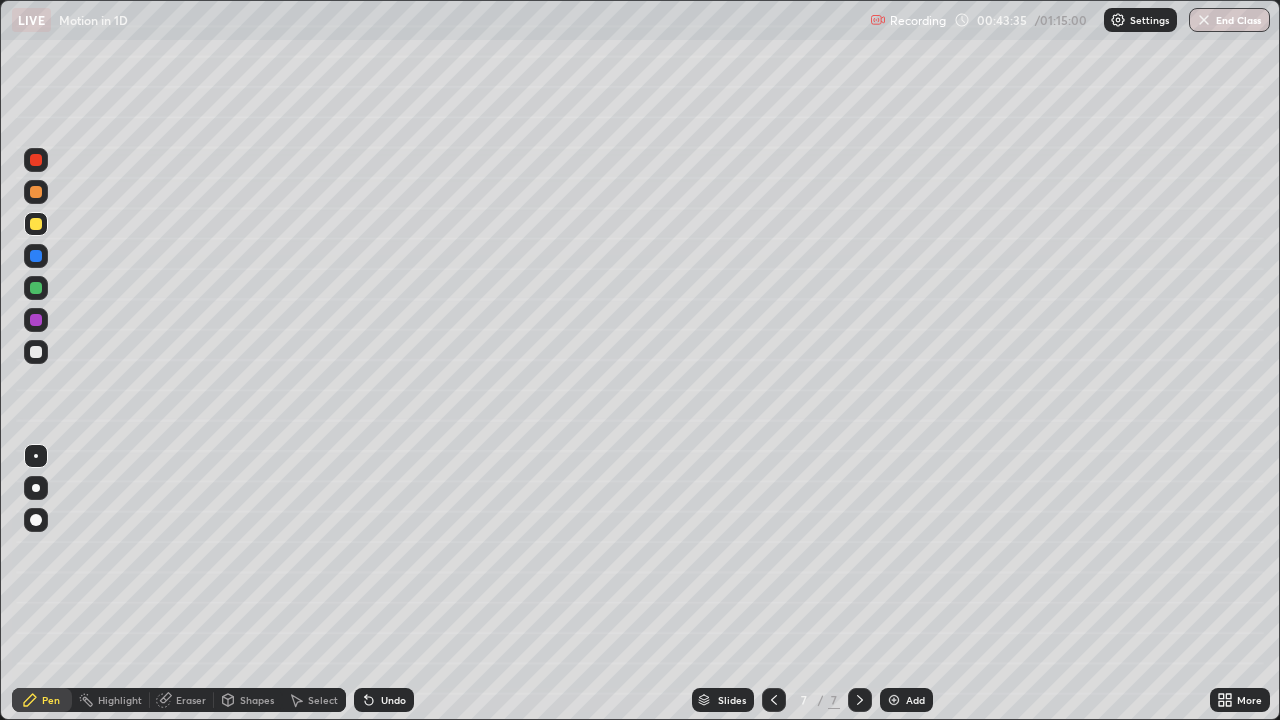 click at bounding box center [36, 352] 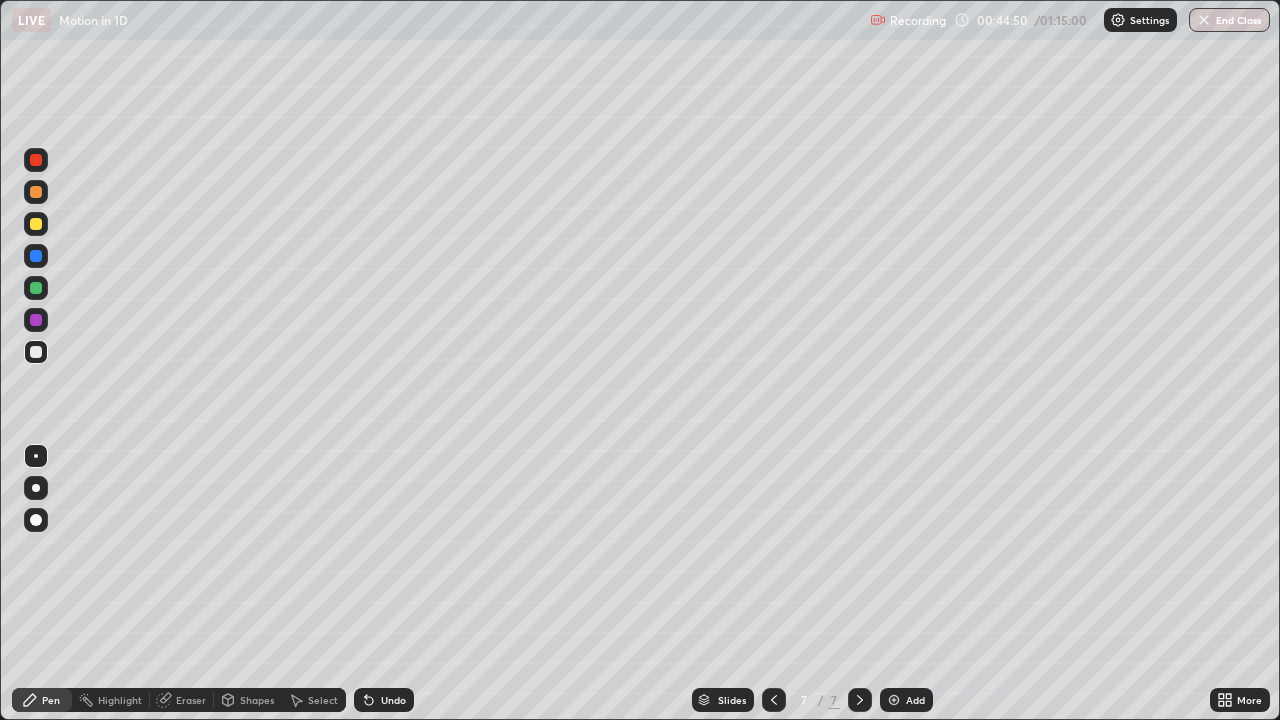 click 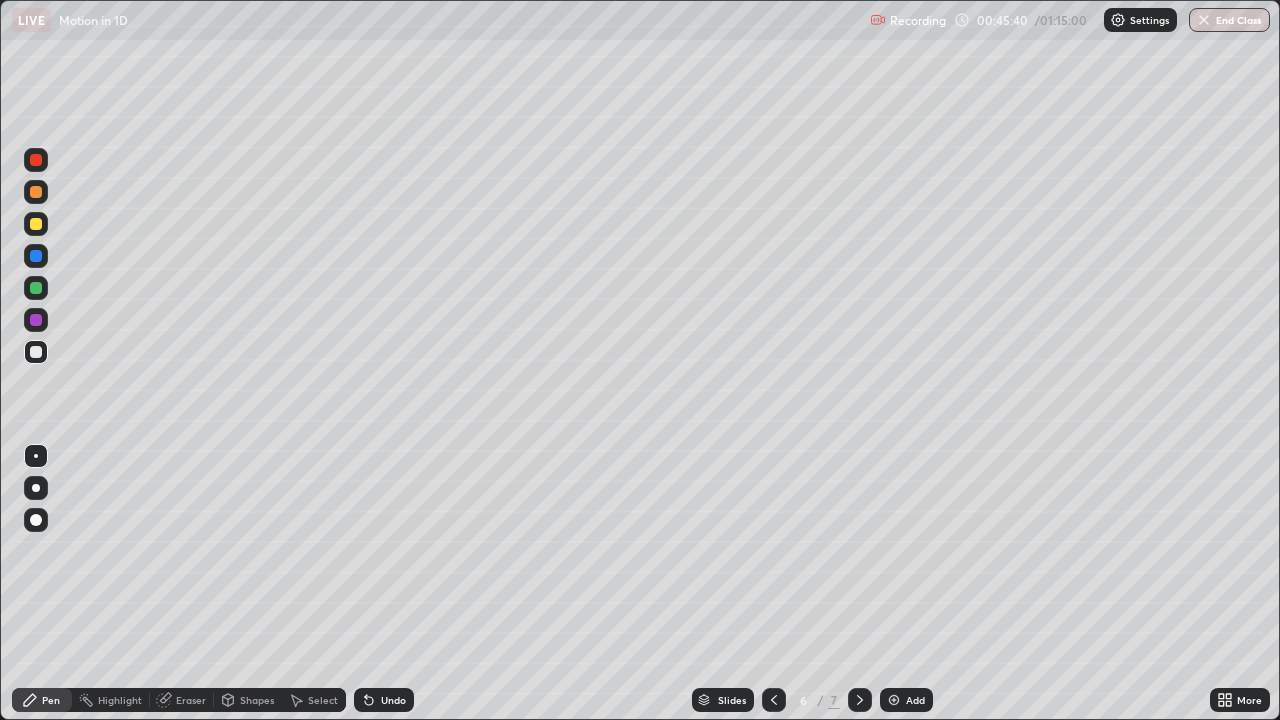 click 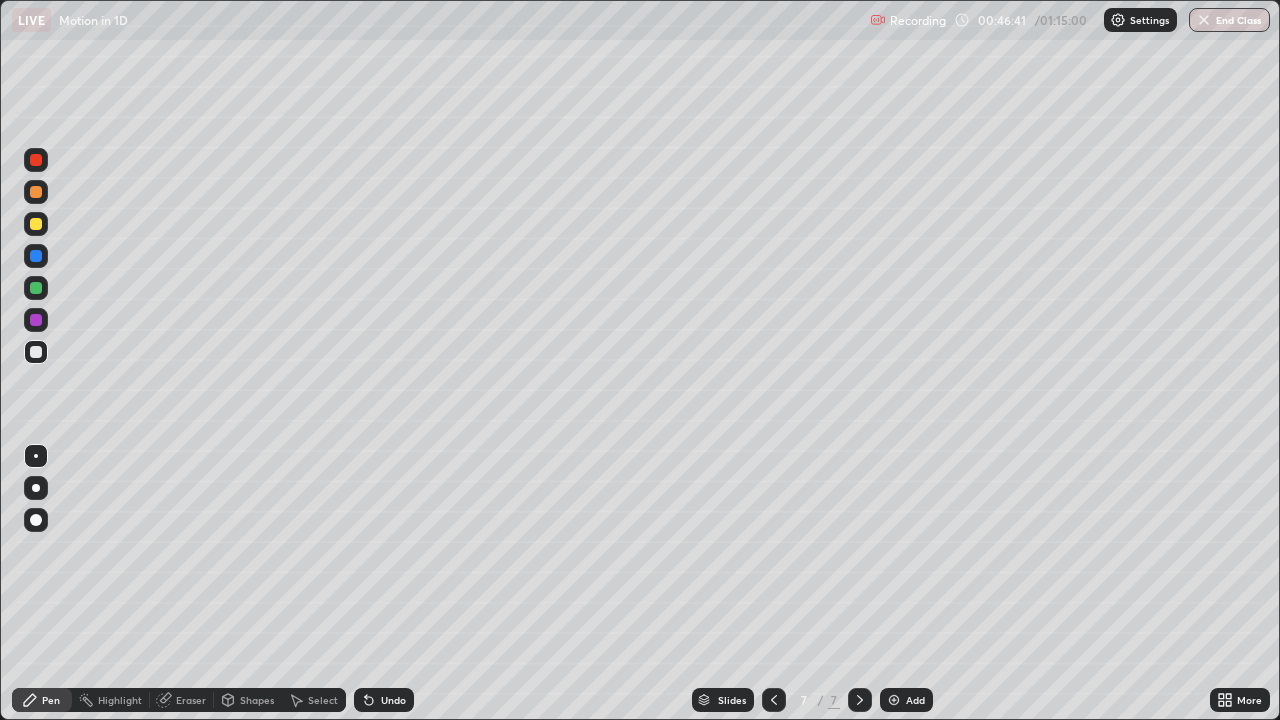 click on "Add" at bounding box center (906, 700) 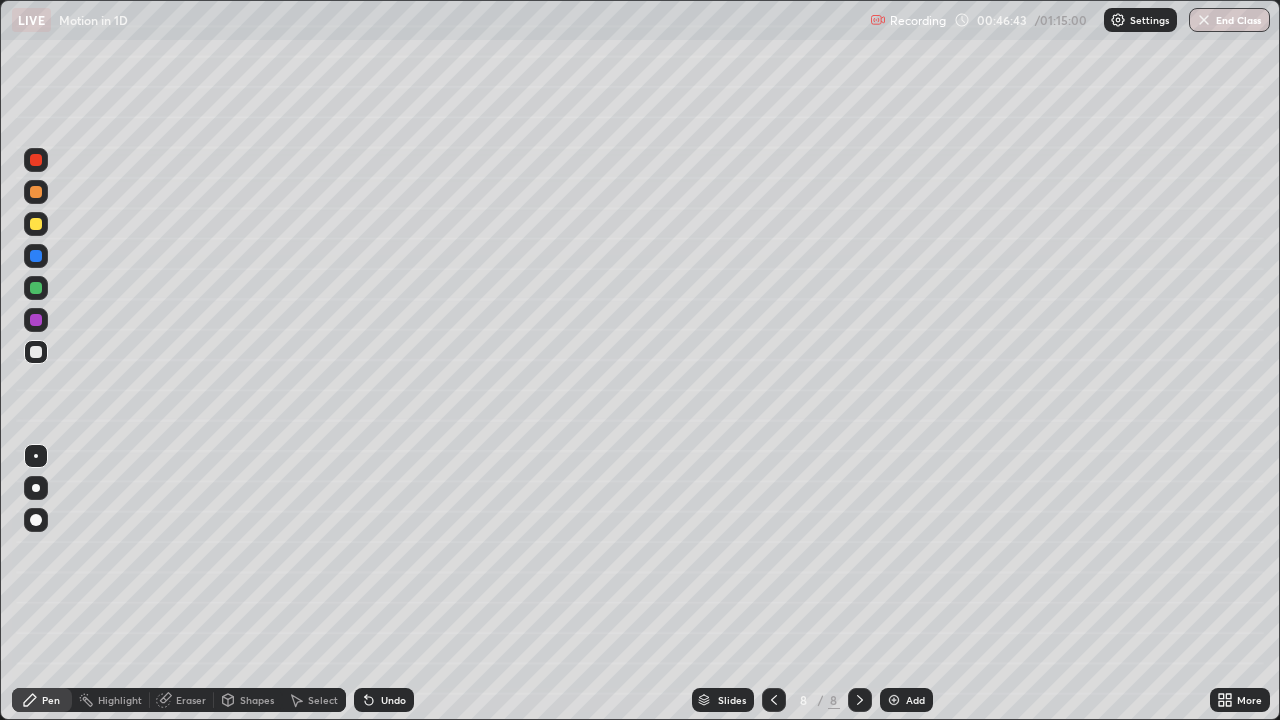 click at bounding box center [36, 352] 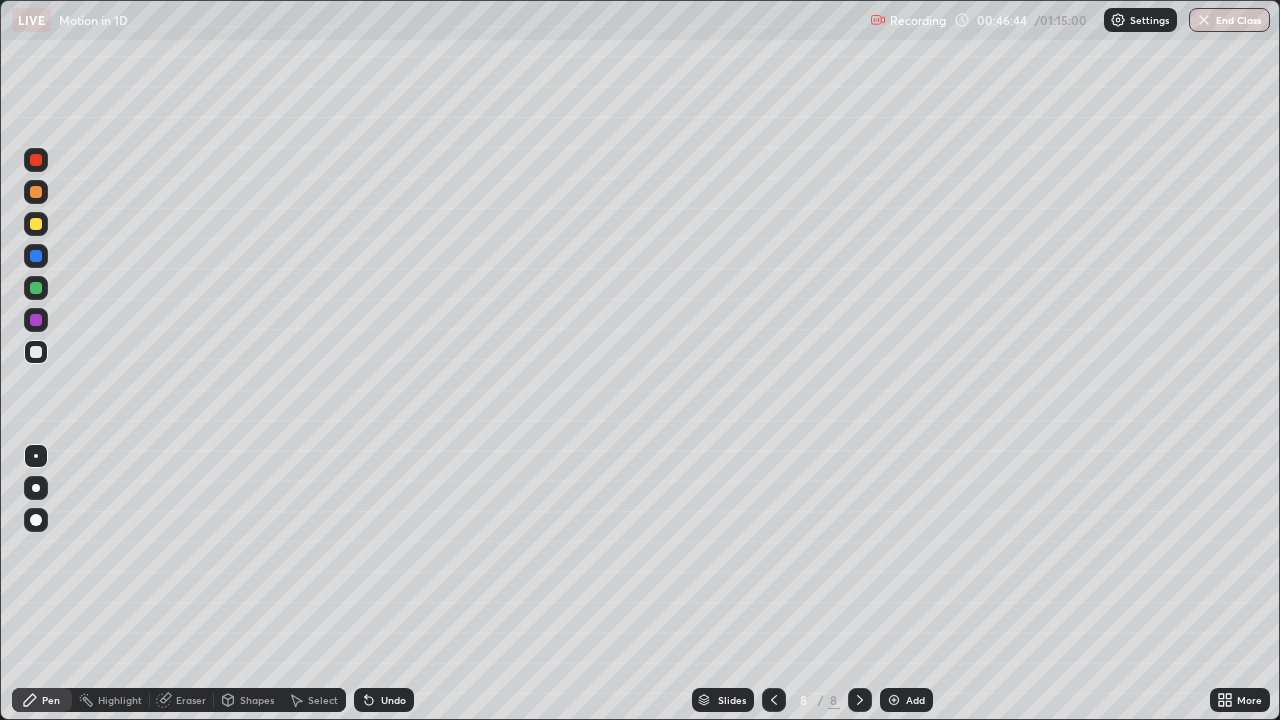 click at bounding box center (36, 224) 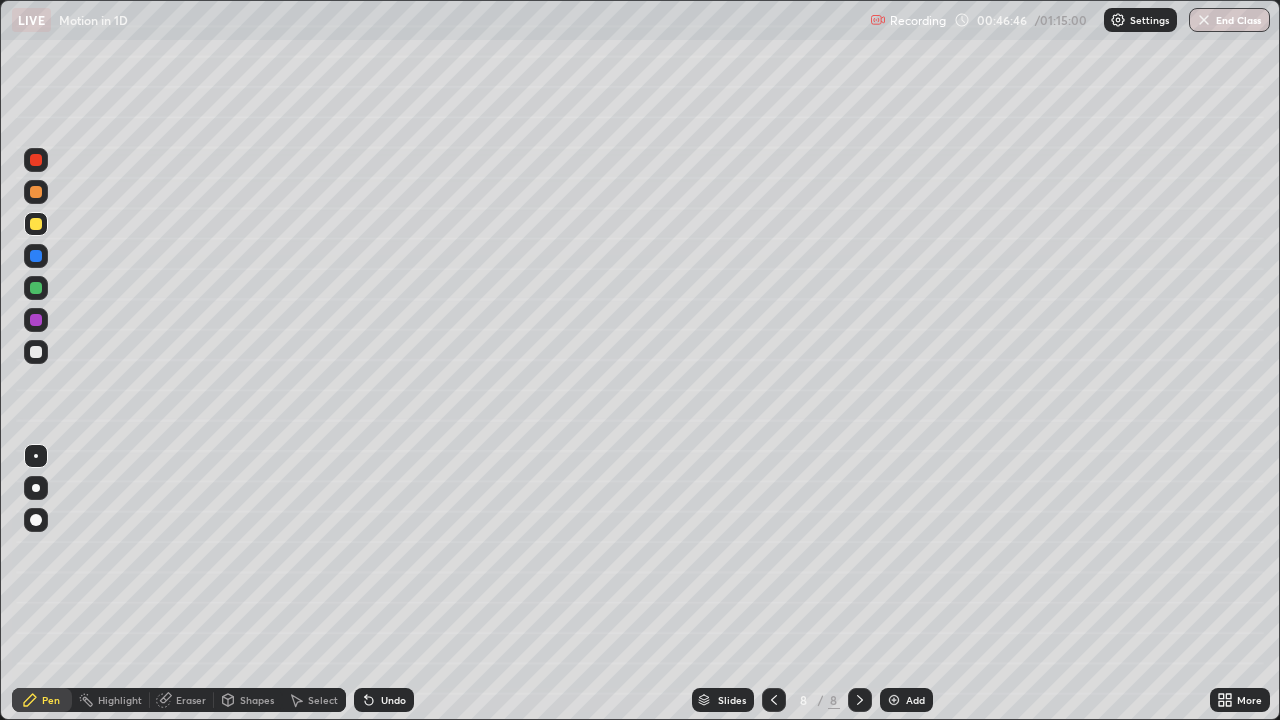 click at bounding box center (36, 352) 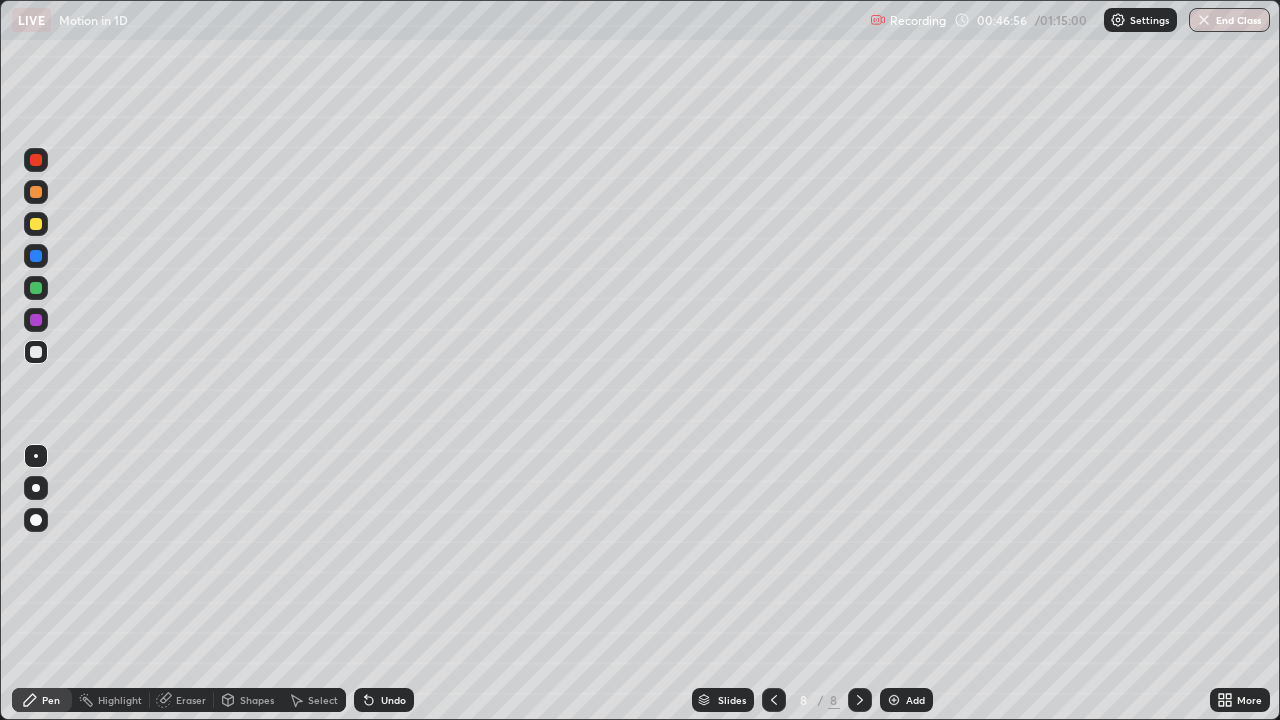 click on "Undo" at bounding box center [393, 700] 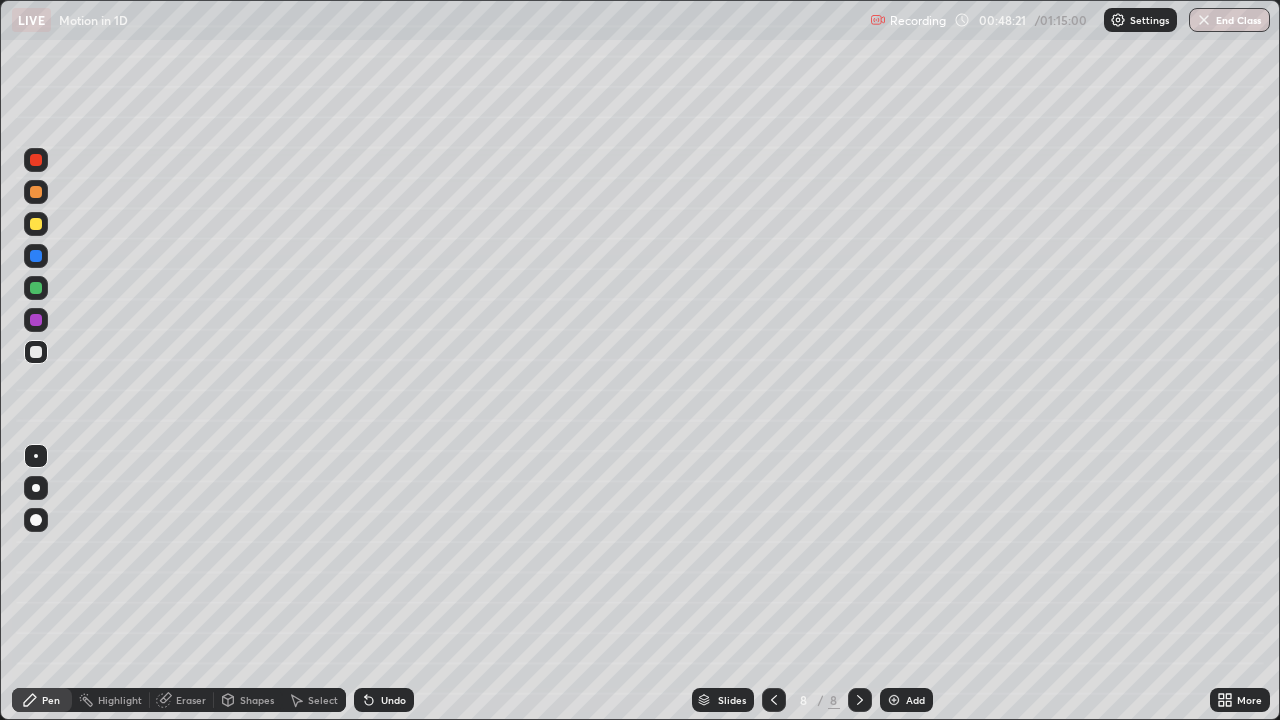 click on "Eraser" at bounding box center [191, 700] 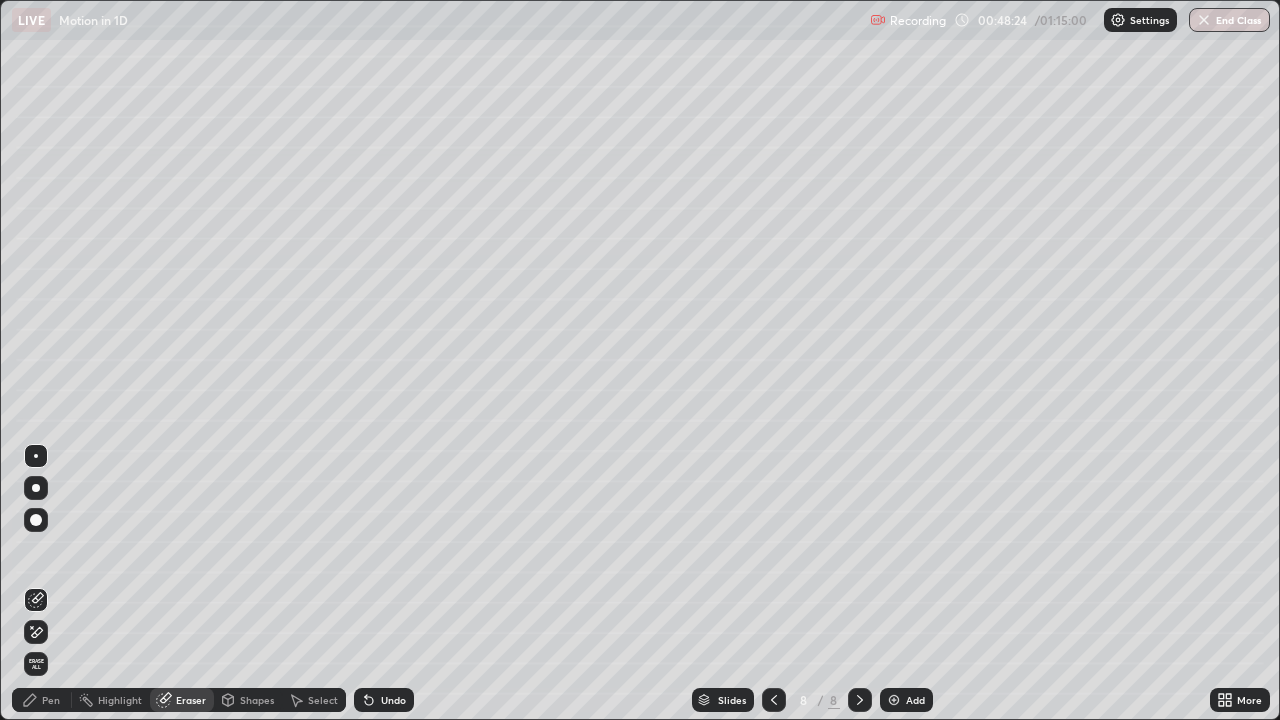 click on "Pen" at bounding box center [51, 700] 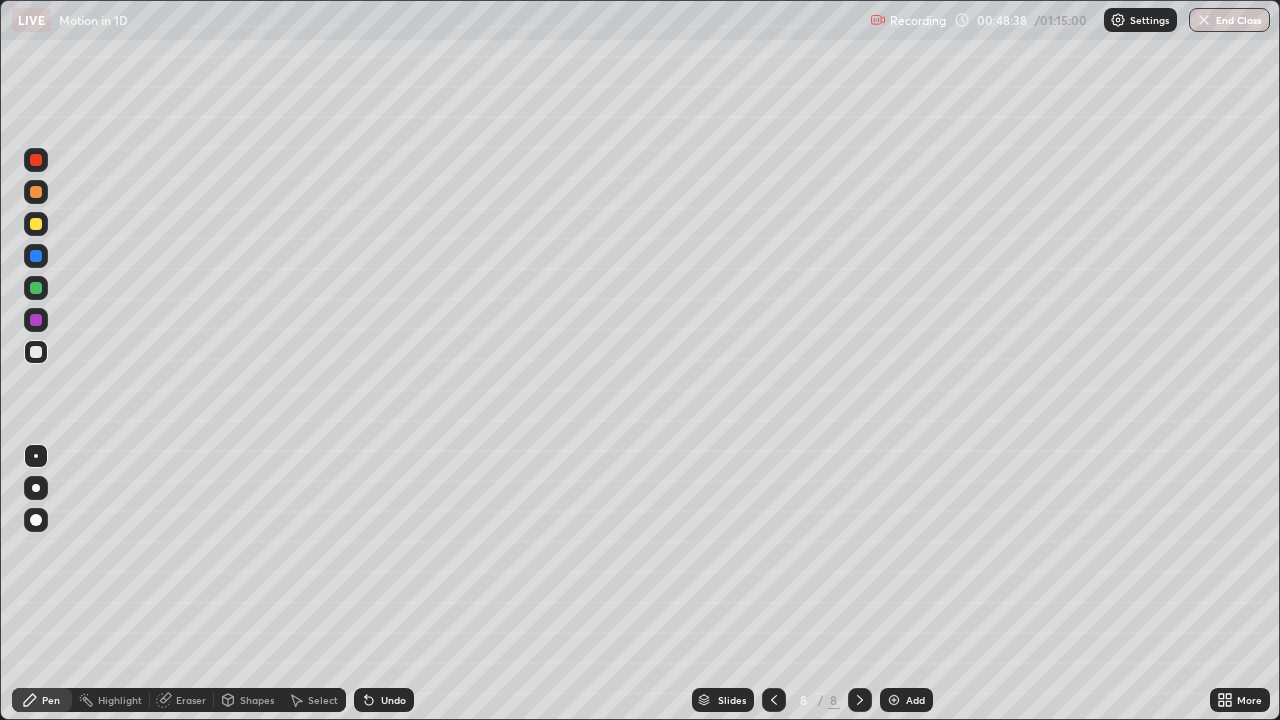 click on "Eraser" at bounding box center (191, 700) 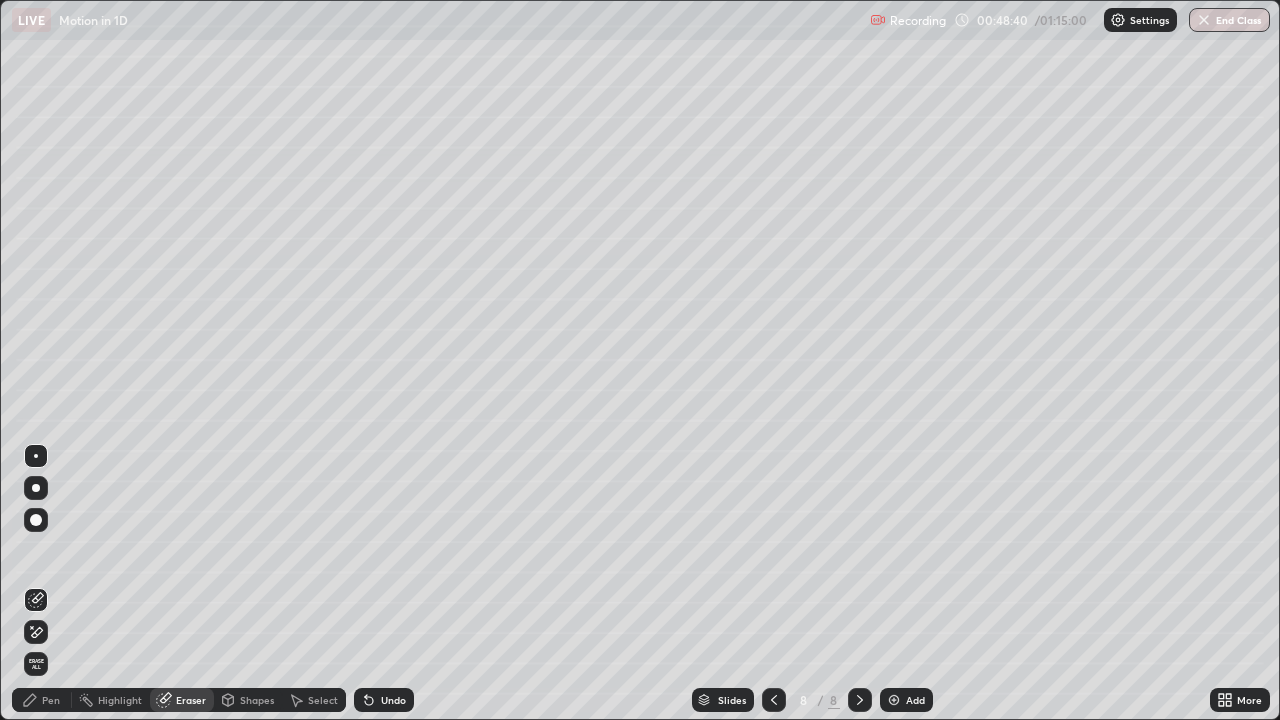 click on "Pen" at bounding box center [51, 700] 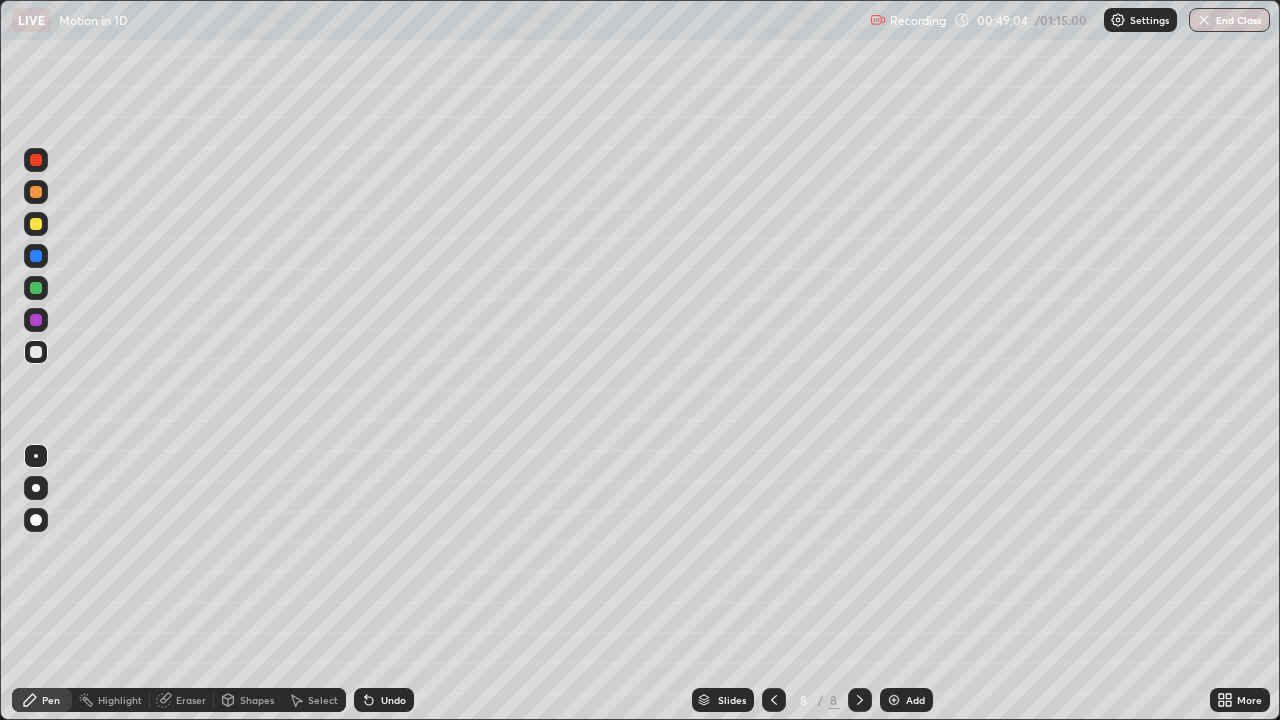 click at bounding box center (36, 224) 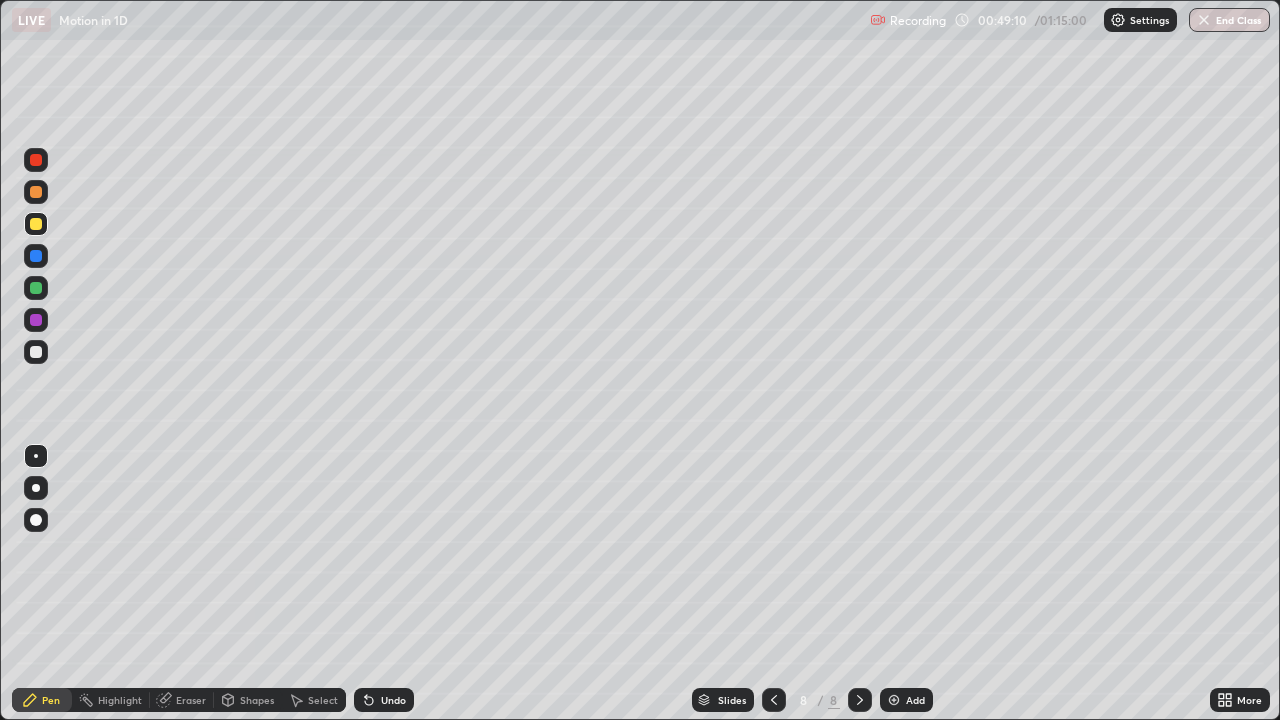 click at bounding box center [36, 352] 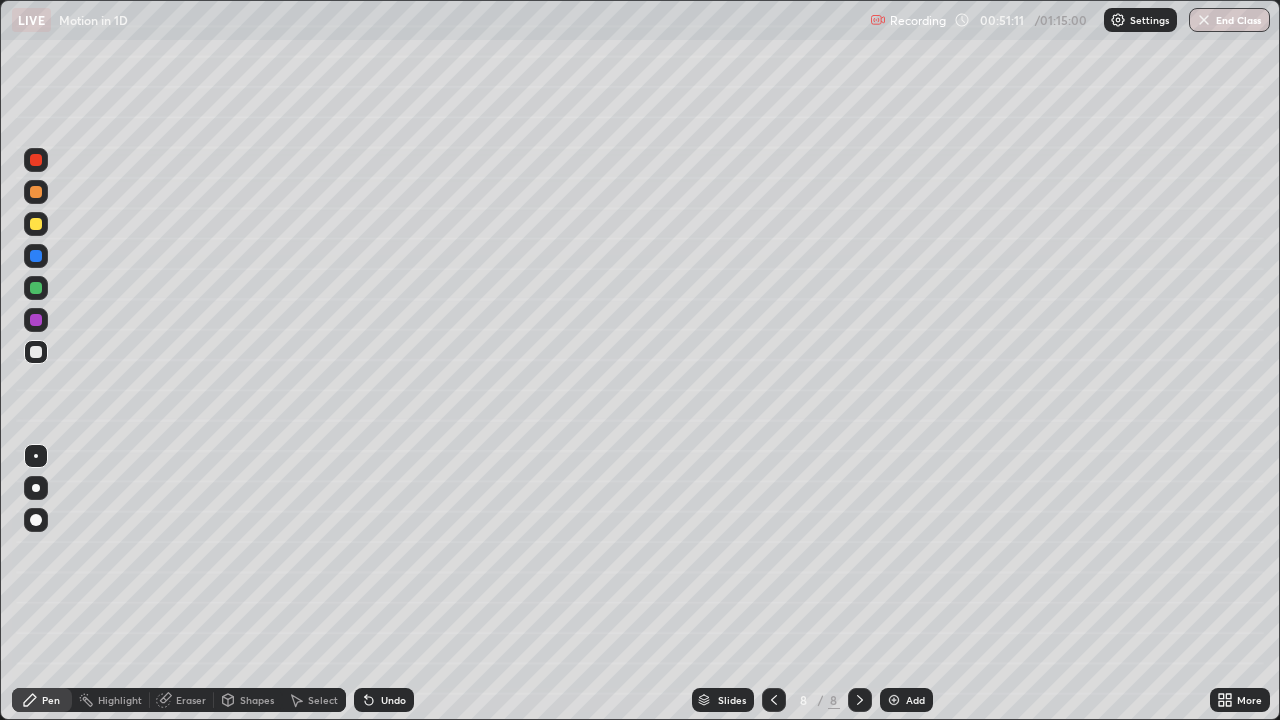 click on "Add" at bounding box center (915, 700) 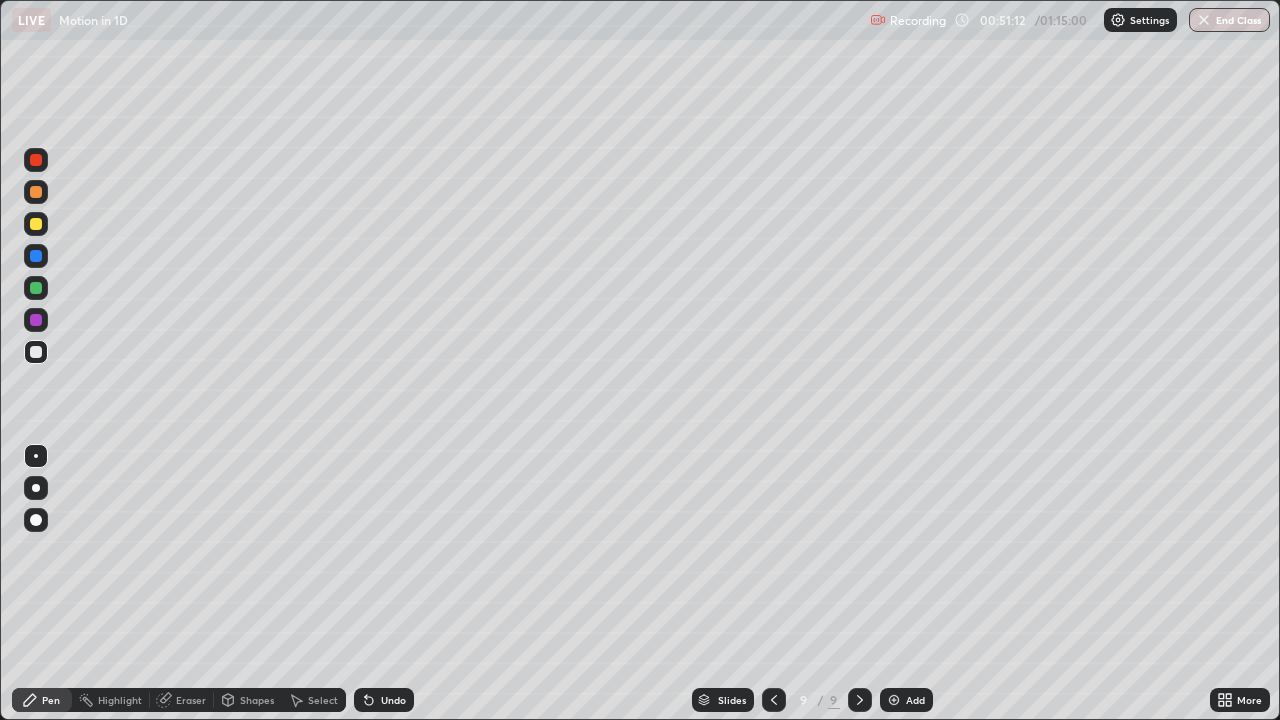 click at bounding box center (36, 224) 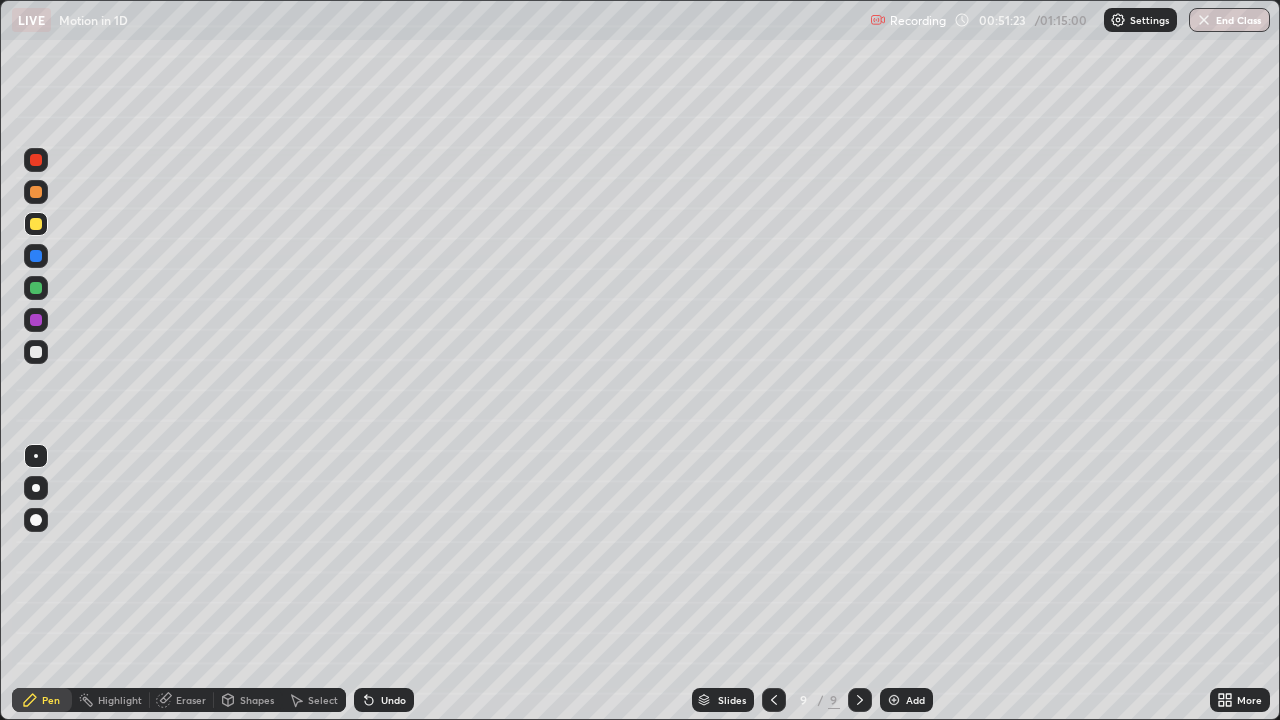click at bounding box center [36, 352] 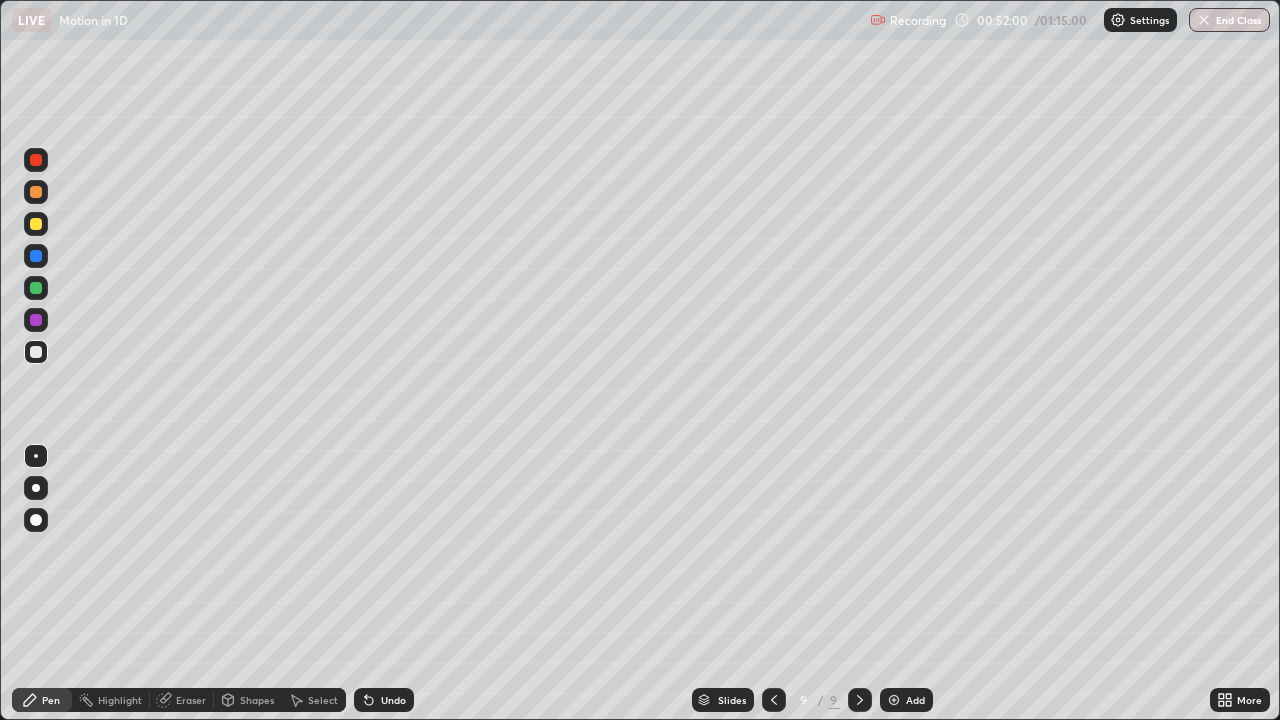 click at bounding box center [36, 352] 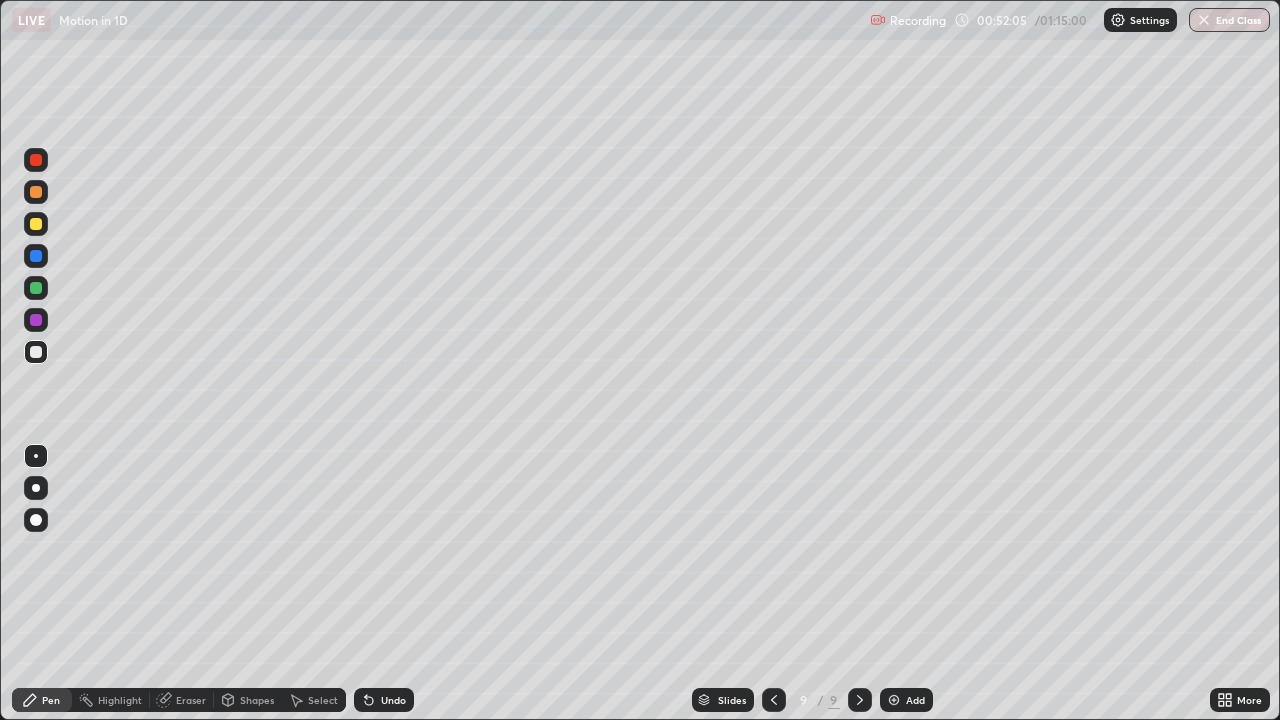click at bounding box center [36, 224] 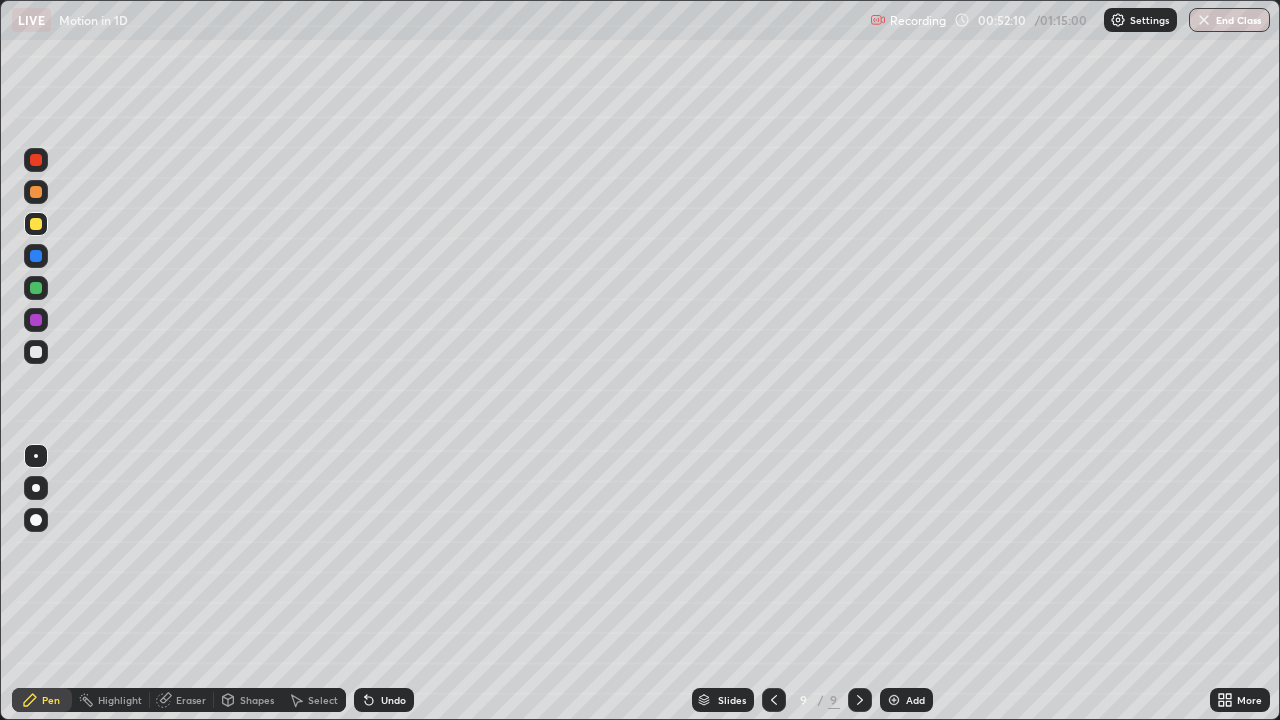click on "Eraser" at bounding box center [182, 700] 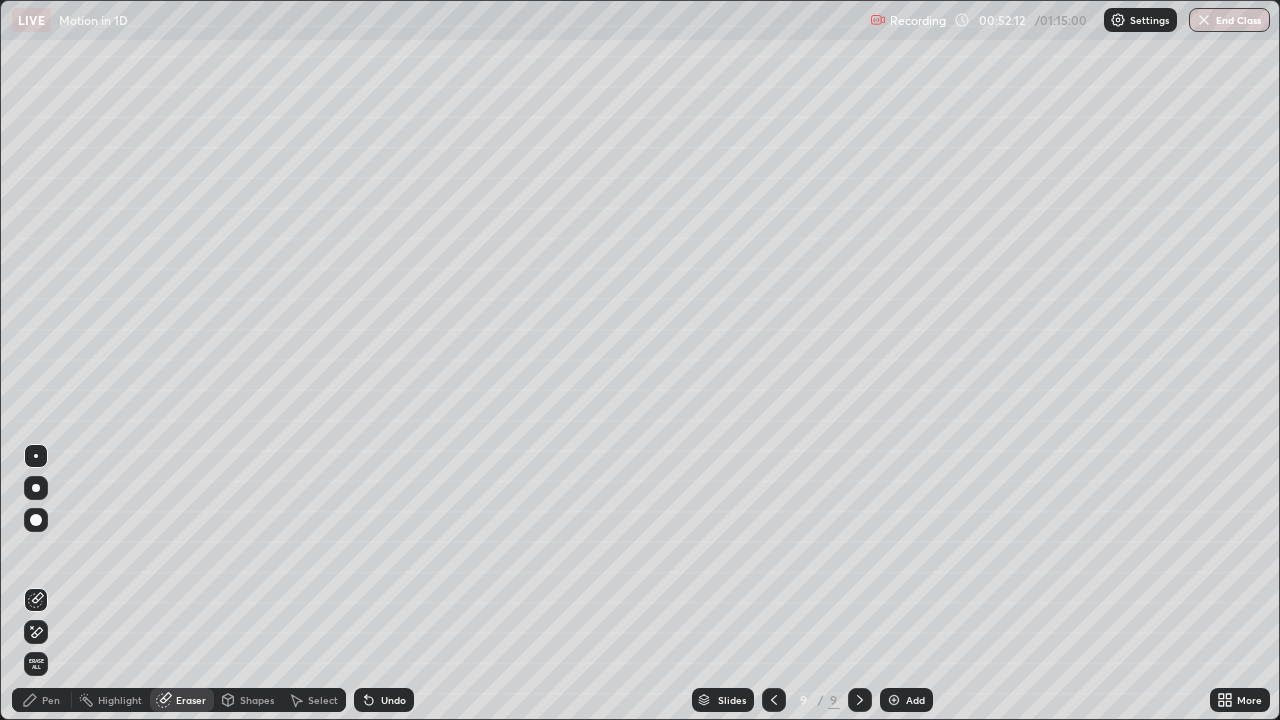 click on "Pen" at bounding box center (42, 700) 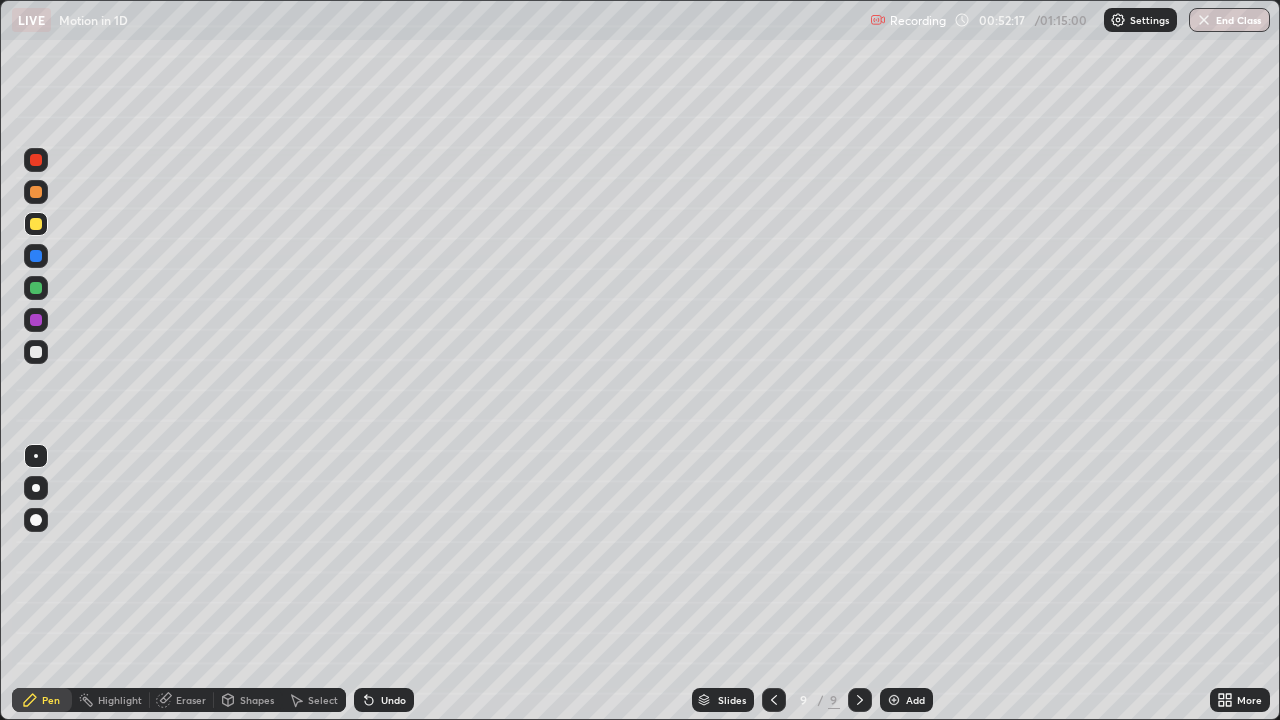 click at bounding box center (36, 352) 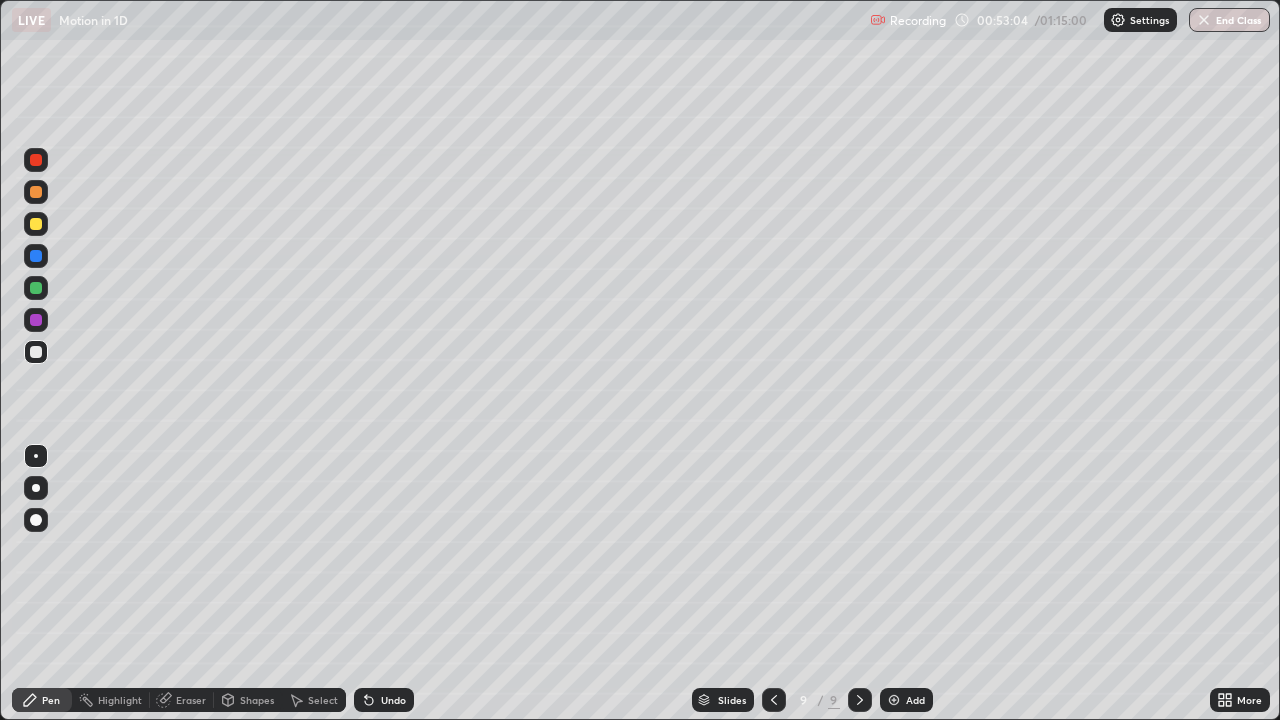 click at bounding box center [36, 224] 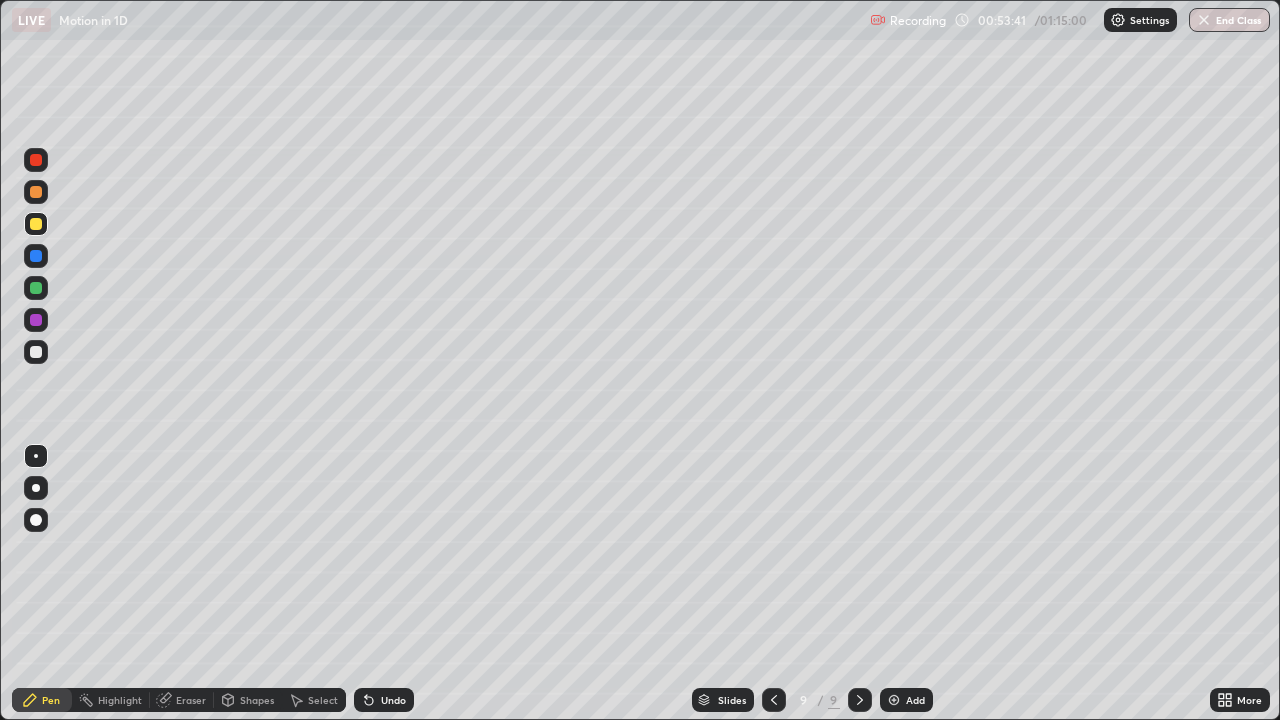click at bounding box center [36, 352] 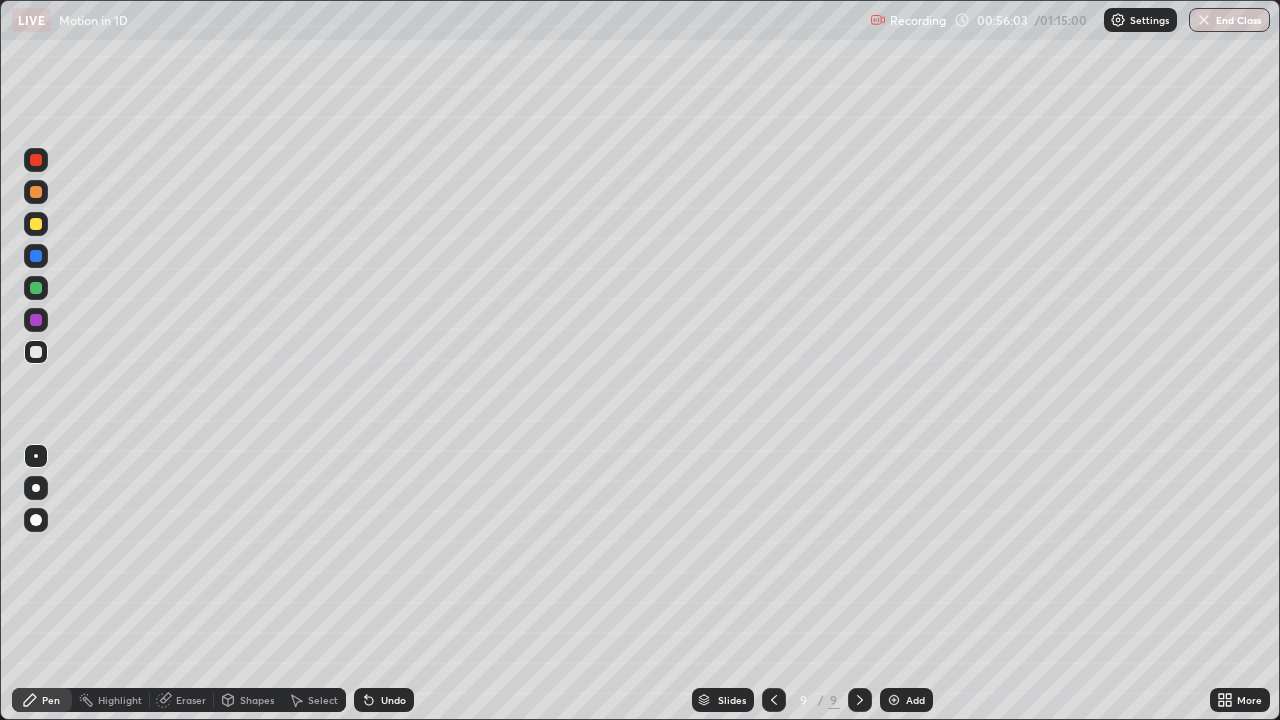 click on "Add" at bounding box center [906, 700] 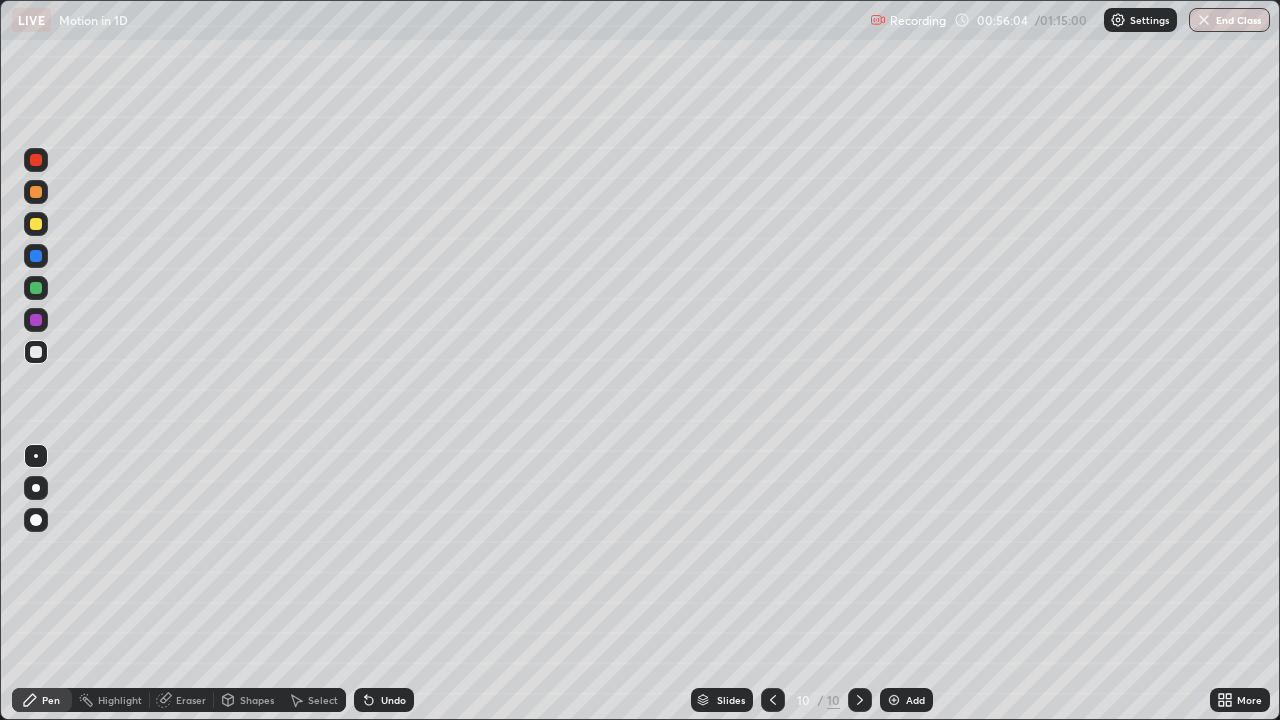 click at bounding box center (36, 352) 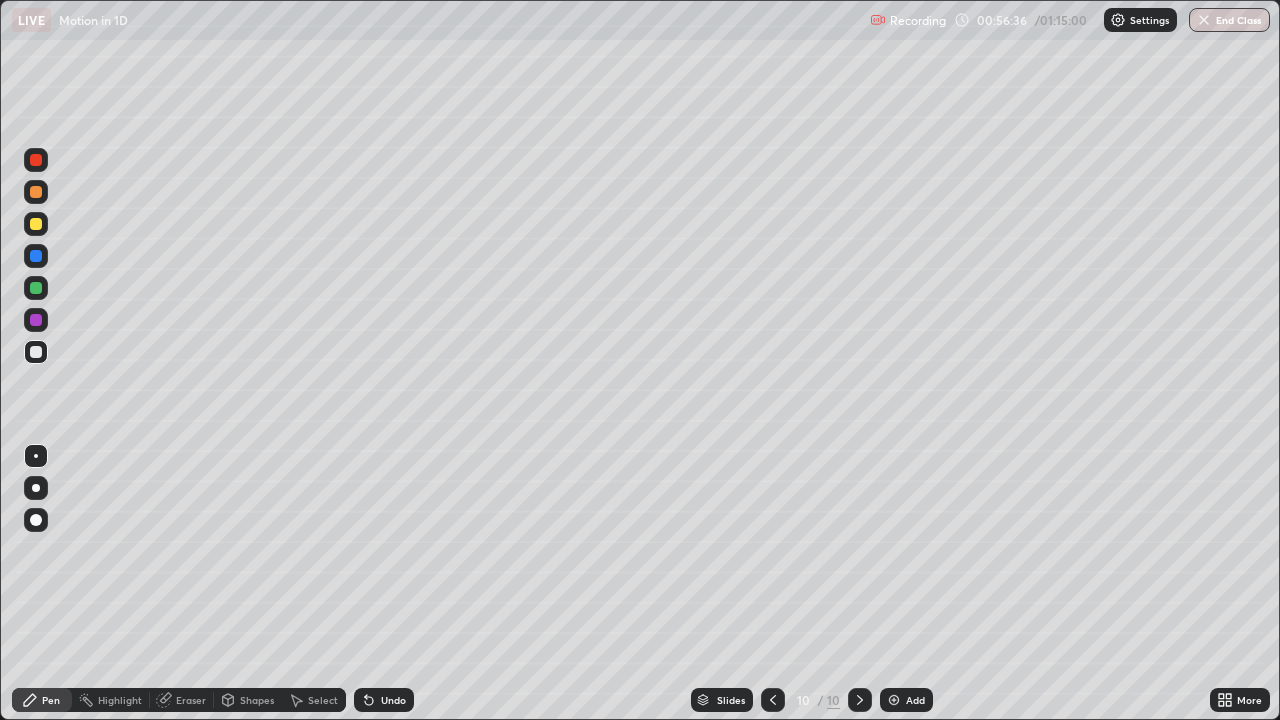 click at bounding box center (36, 224) 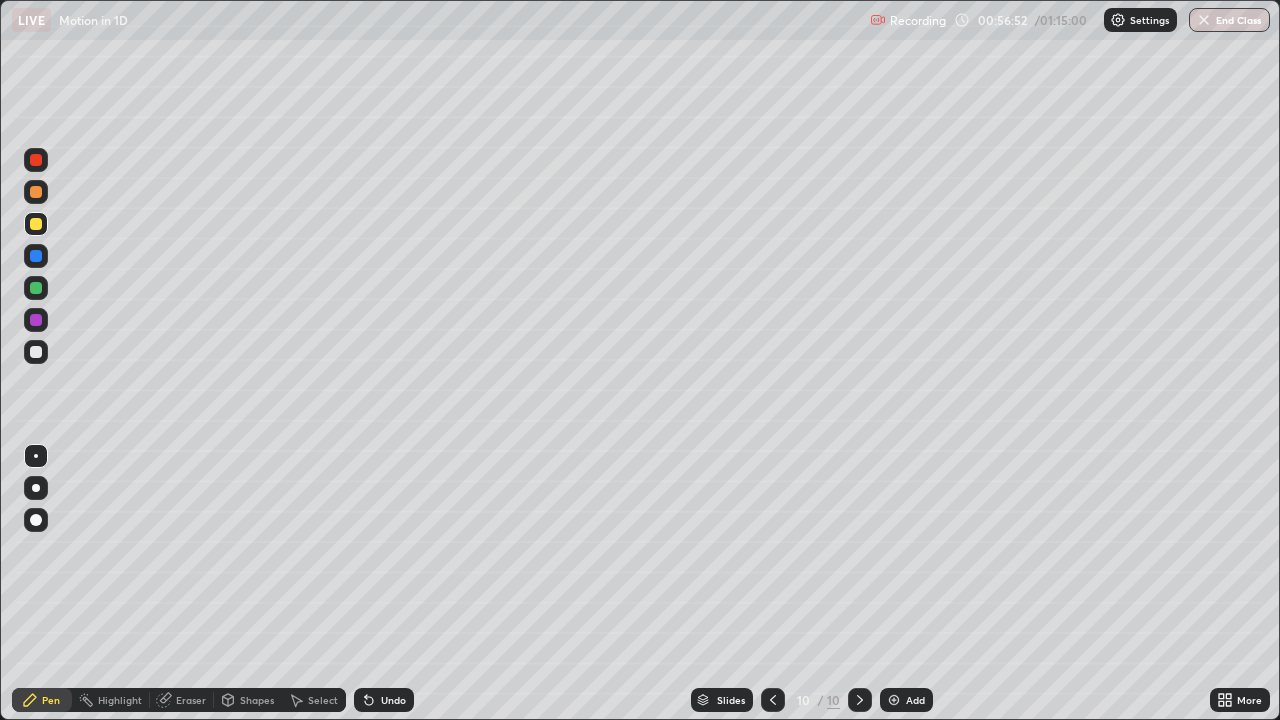 click at bounding box center (36, 352) 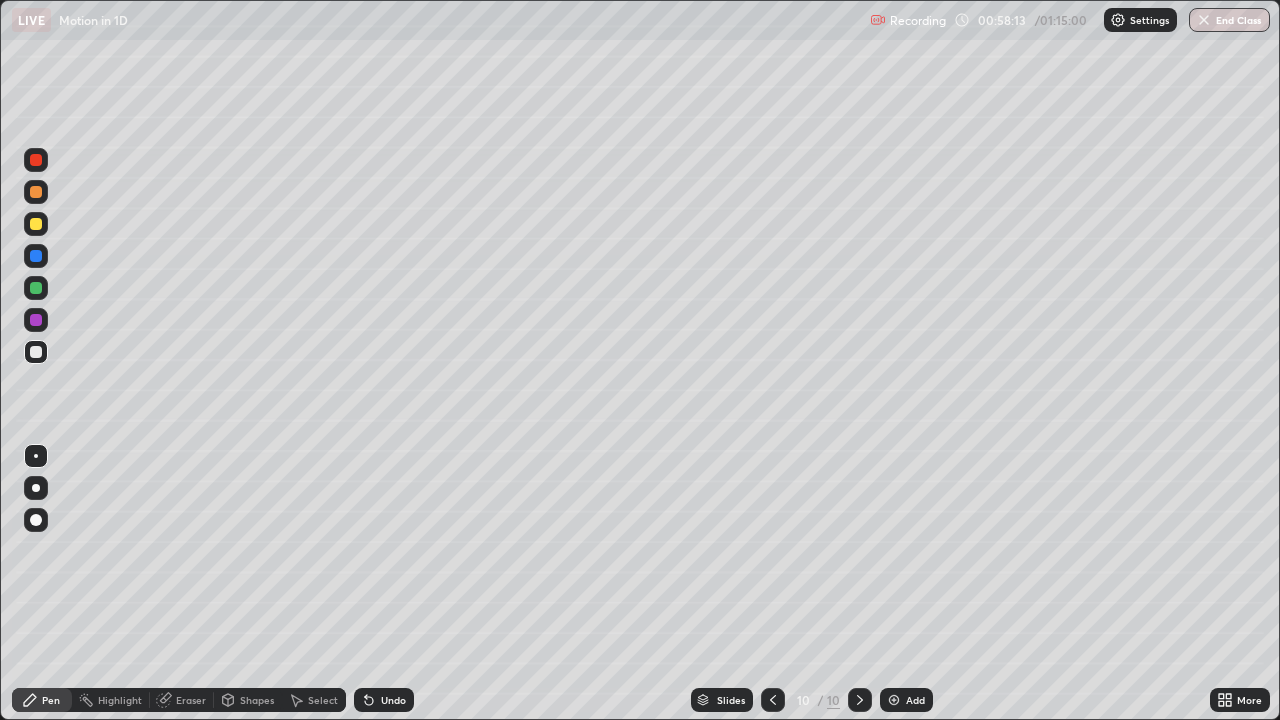 click on "Add" at bounding box center [906, 700] 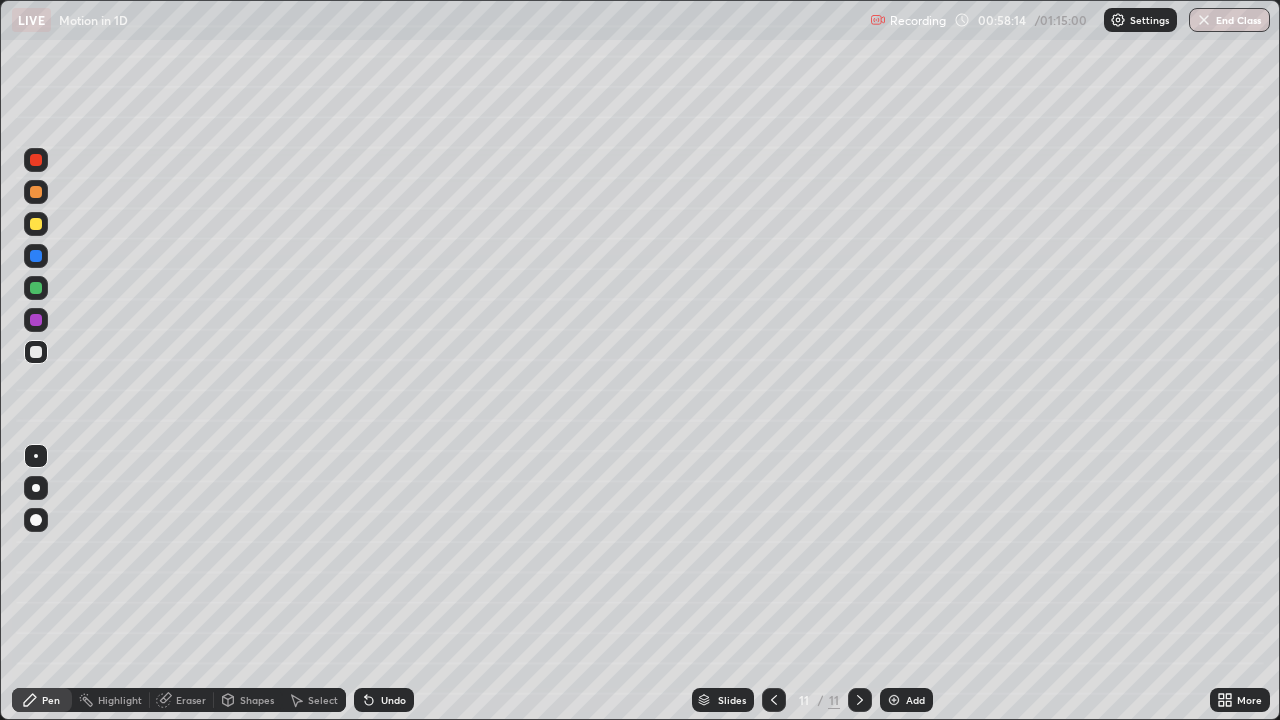 click at bounding box center [36, 224] 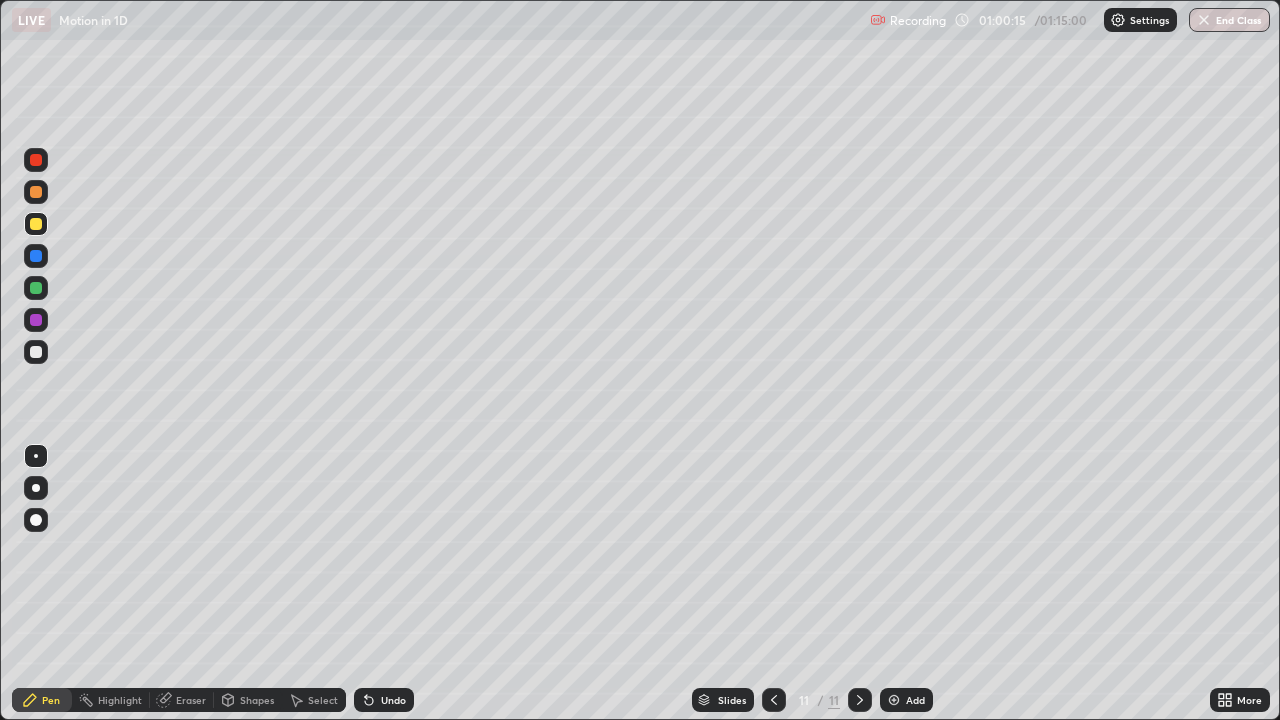click at bounding box center (36, 352) 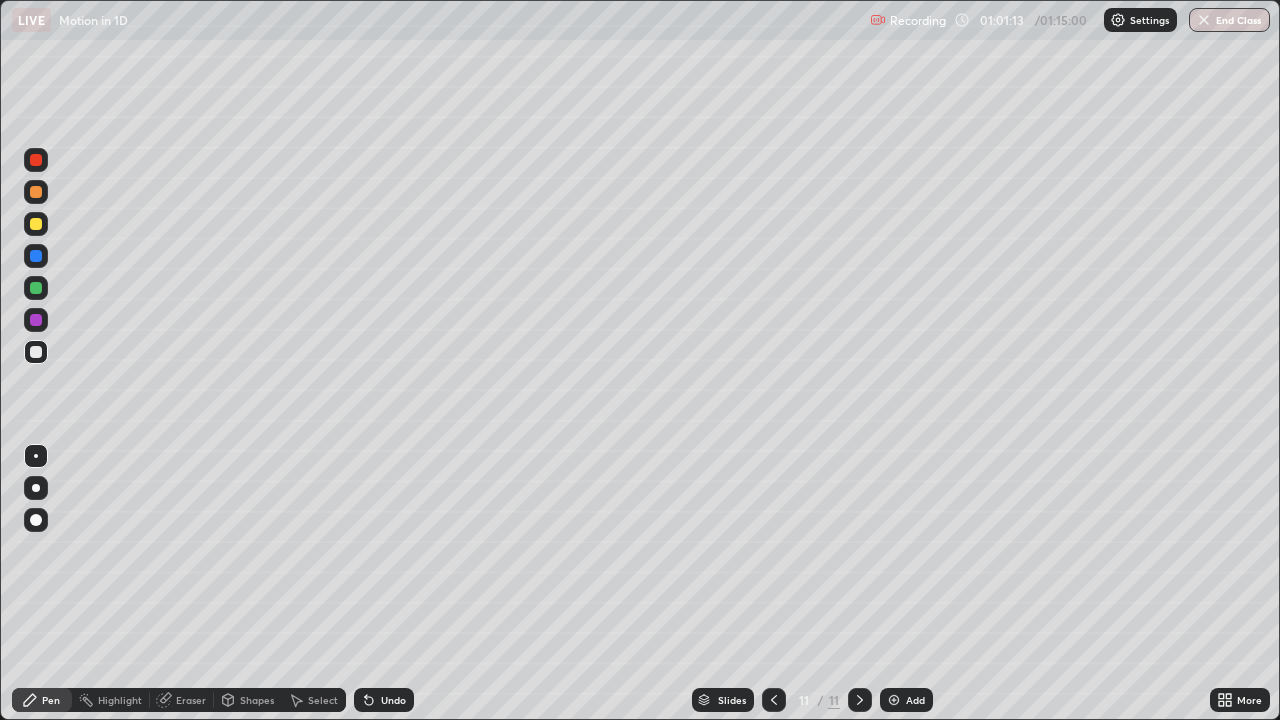 click on "Add" at bounding box center (915, 700) 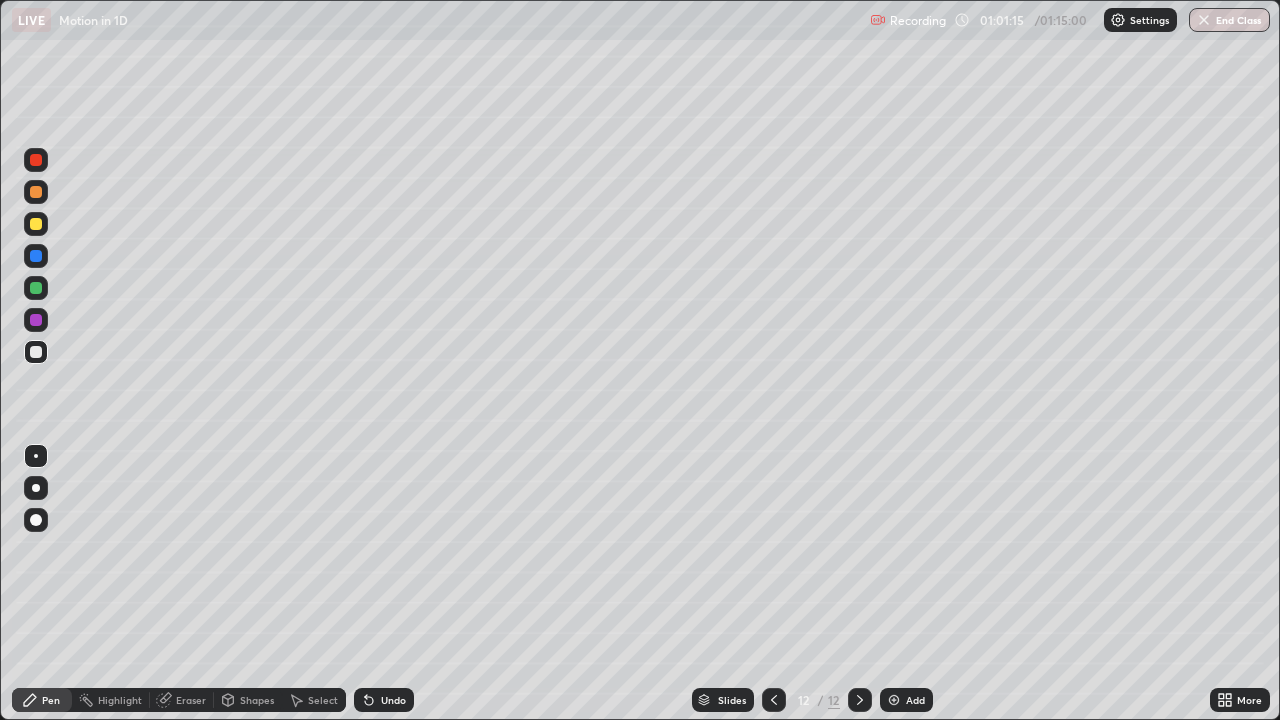 click at bounding box center [36, 224] 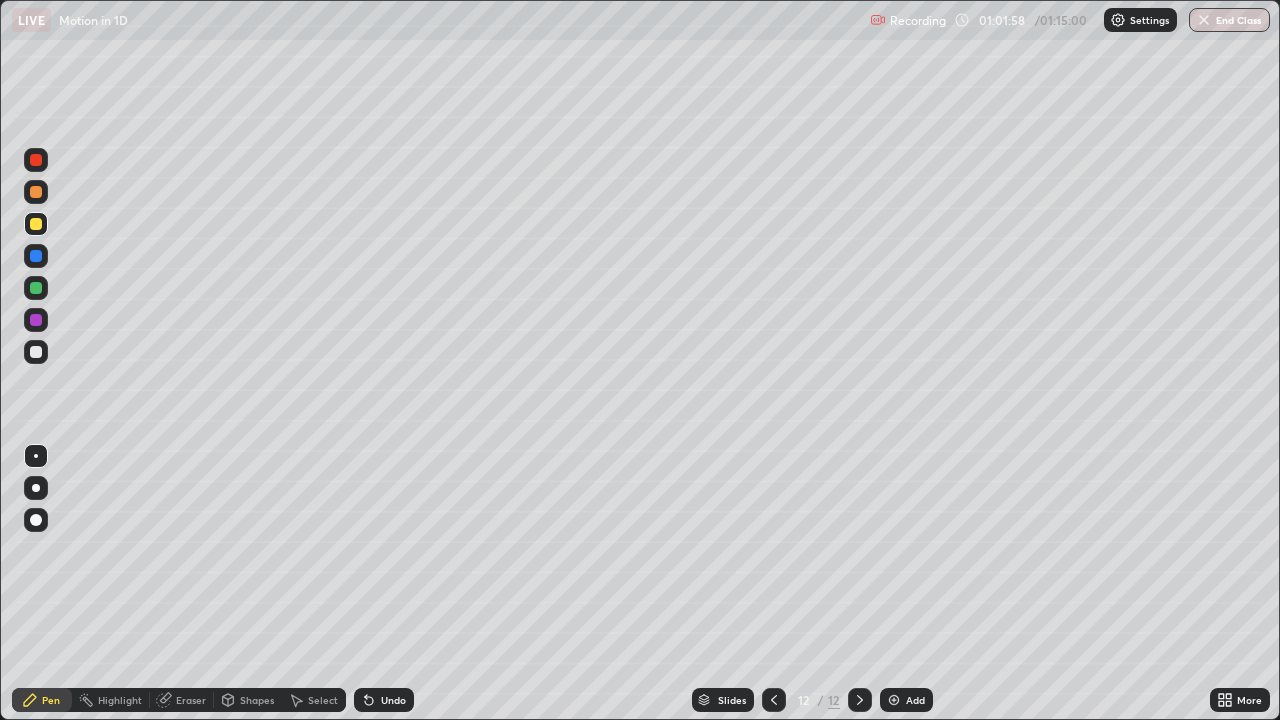 click at bounding box center (36, 352) 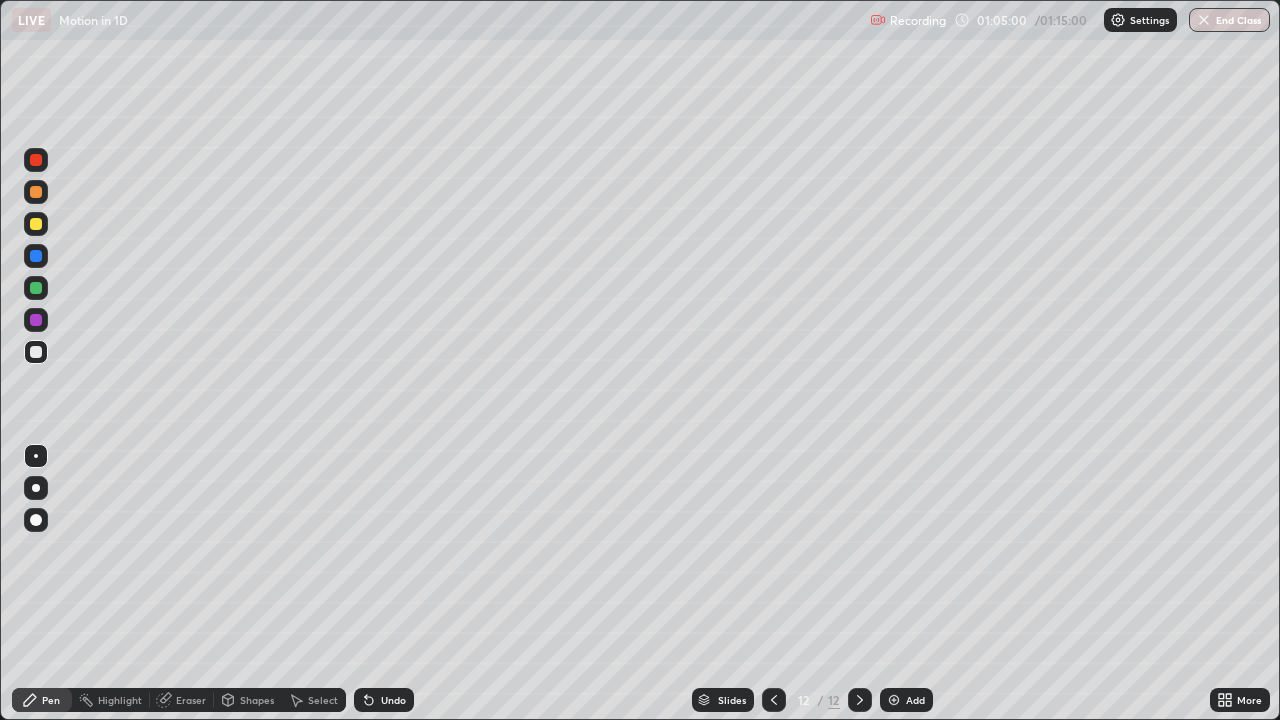 click on "End Class" at bounding box center [1229, 20] 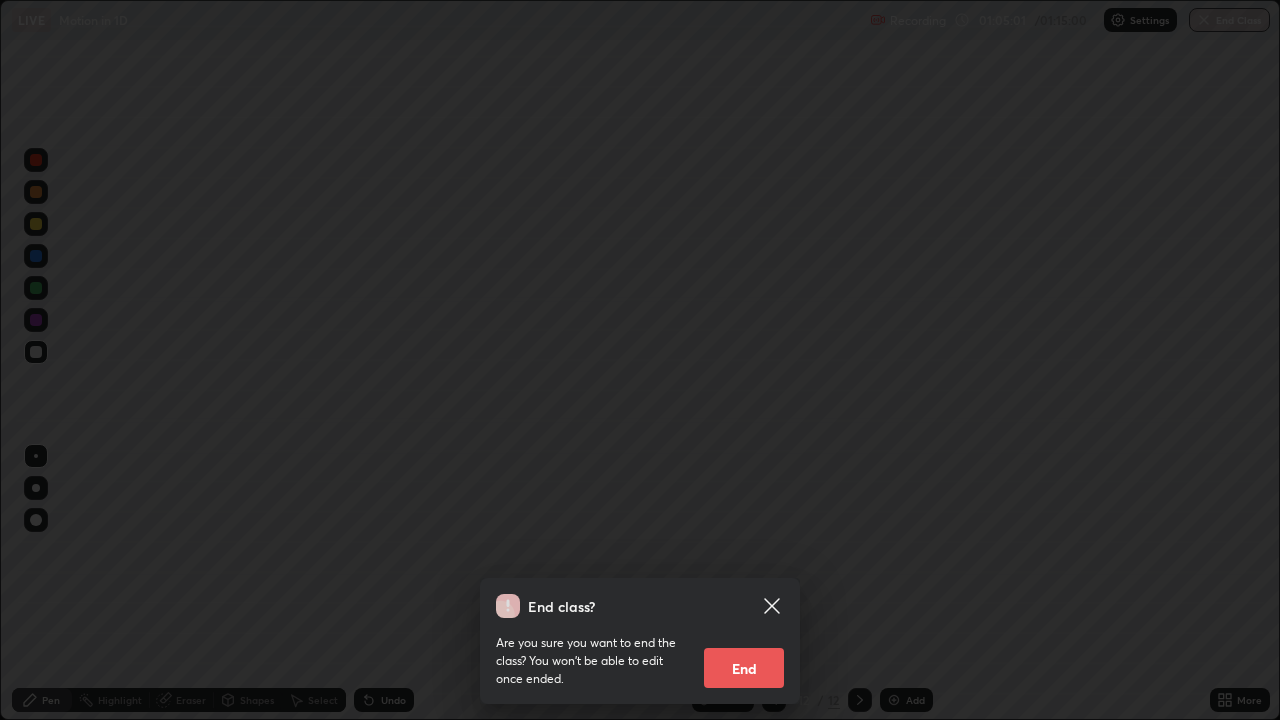 click on "End" at bounding box center [744, 668] 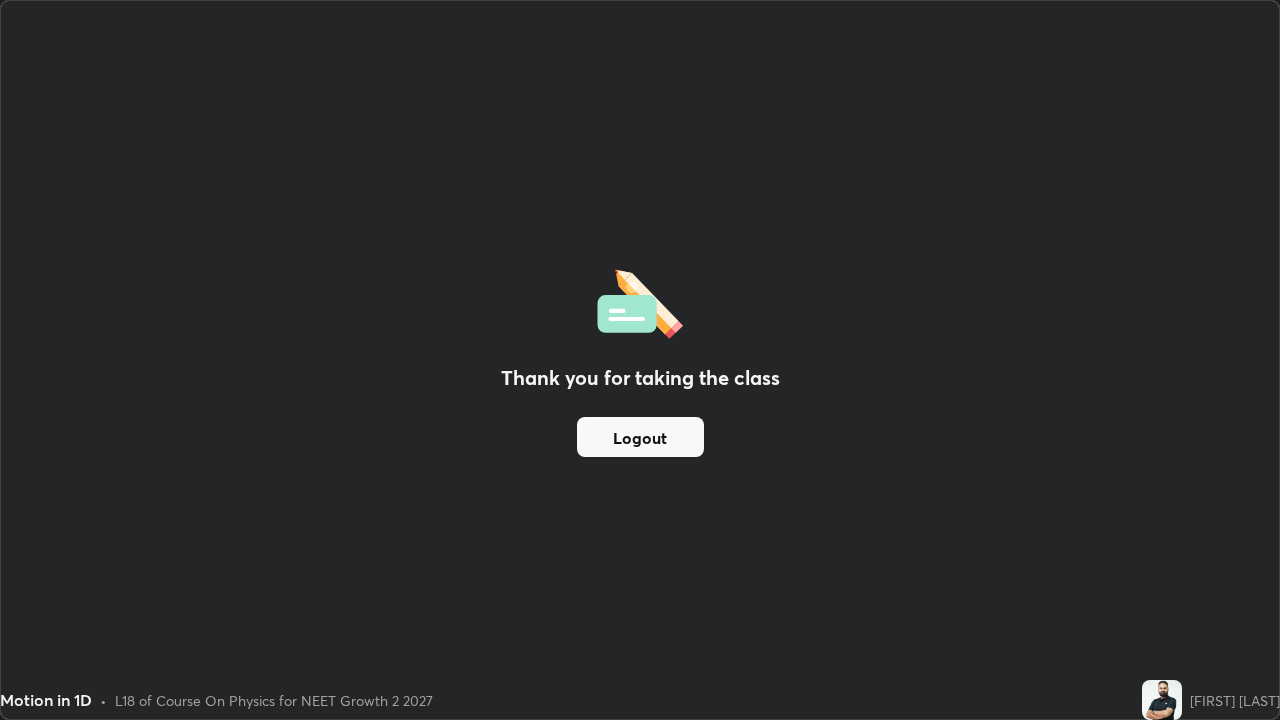 click on "Logout" at bounding box center [640, 437] 